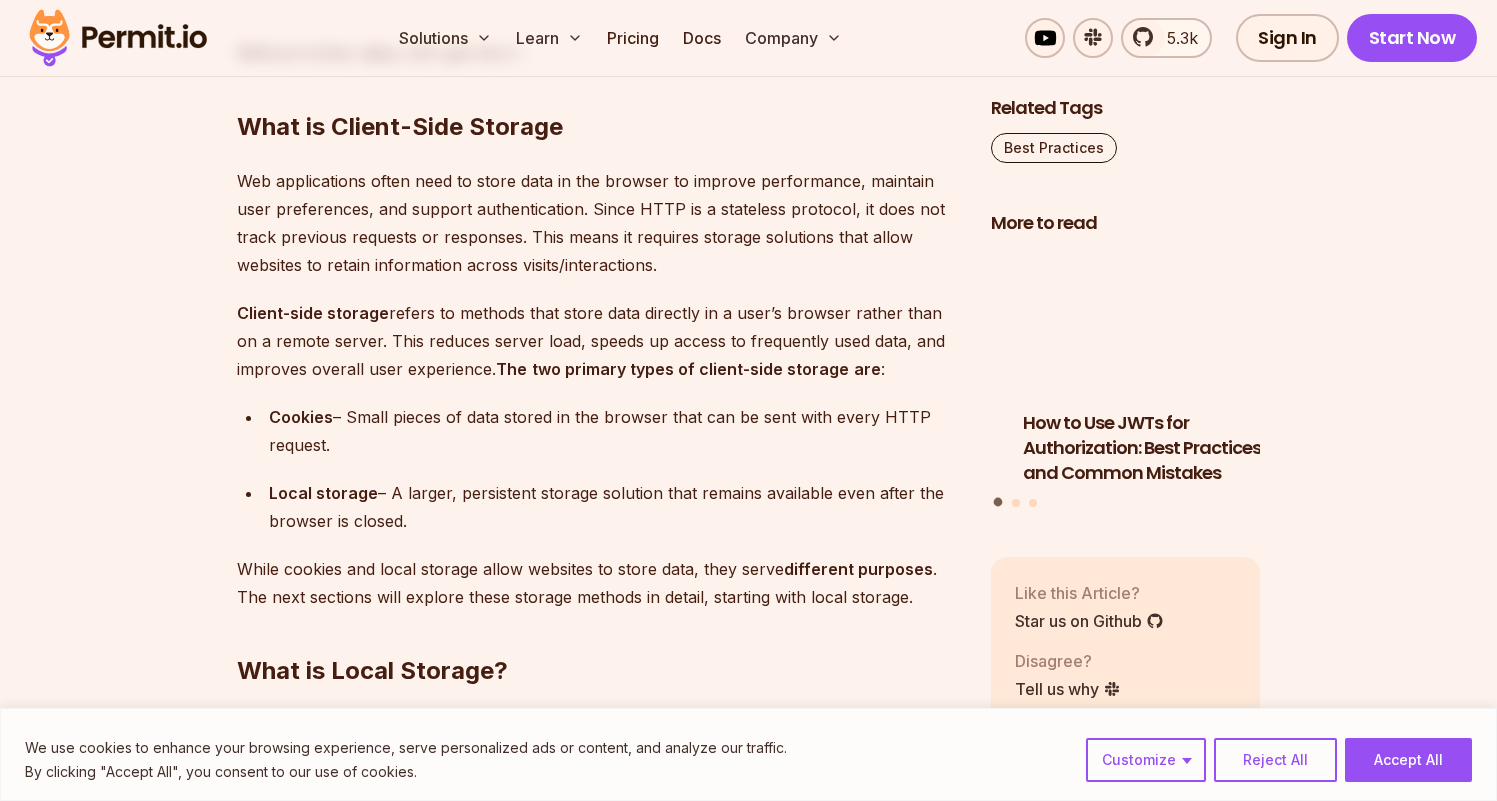 scroll, scrollTop: 2463, scrollLeft: 0, axis: vertical 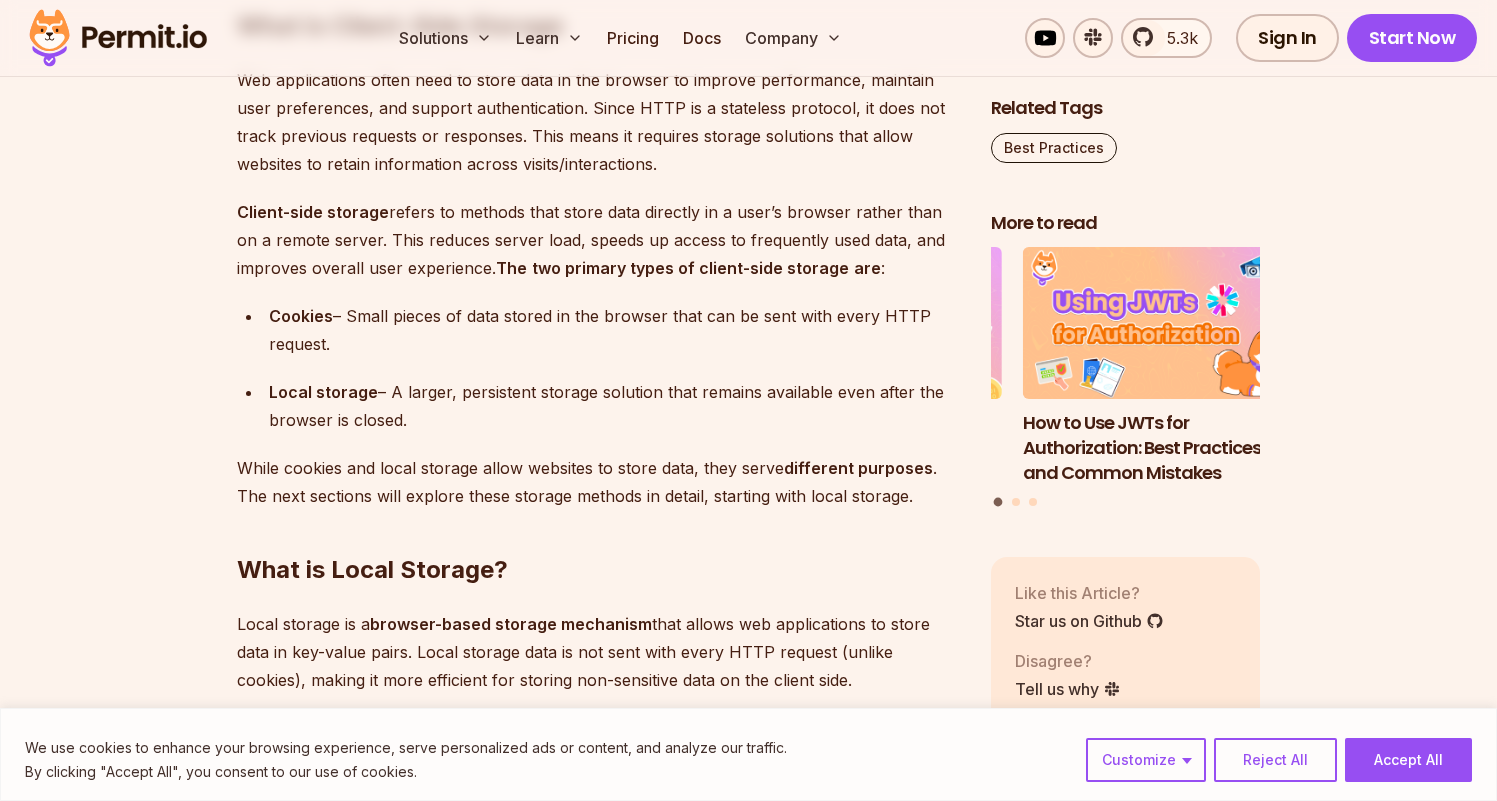 drag, startPoint x: 391, startPoint y: 344, endPoint x: 271, endPoint y: 317, distance: 123 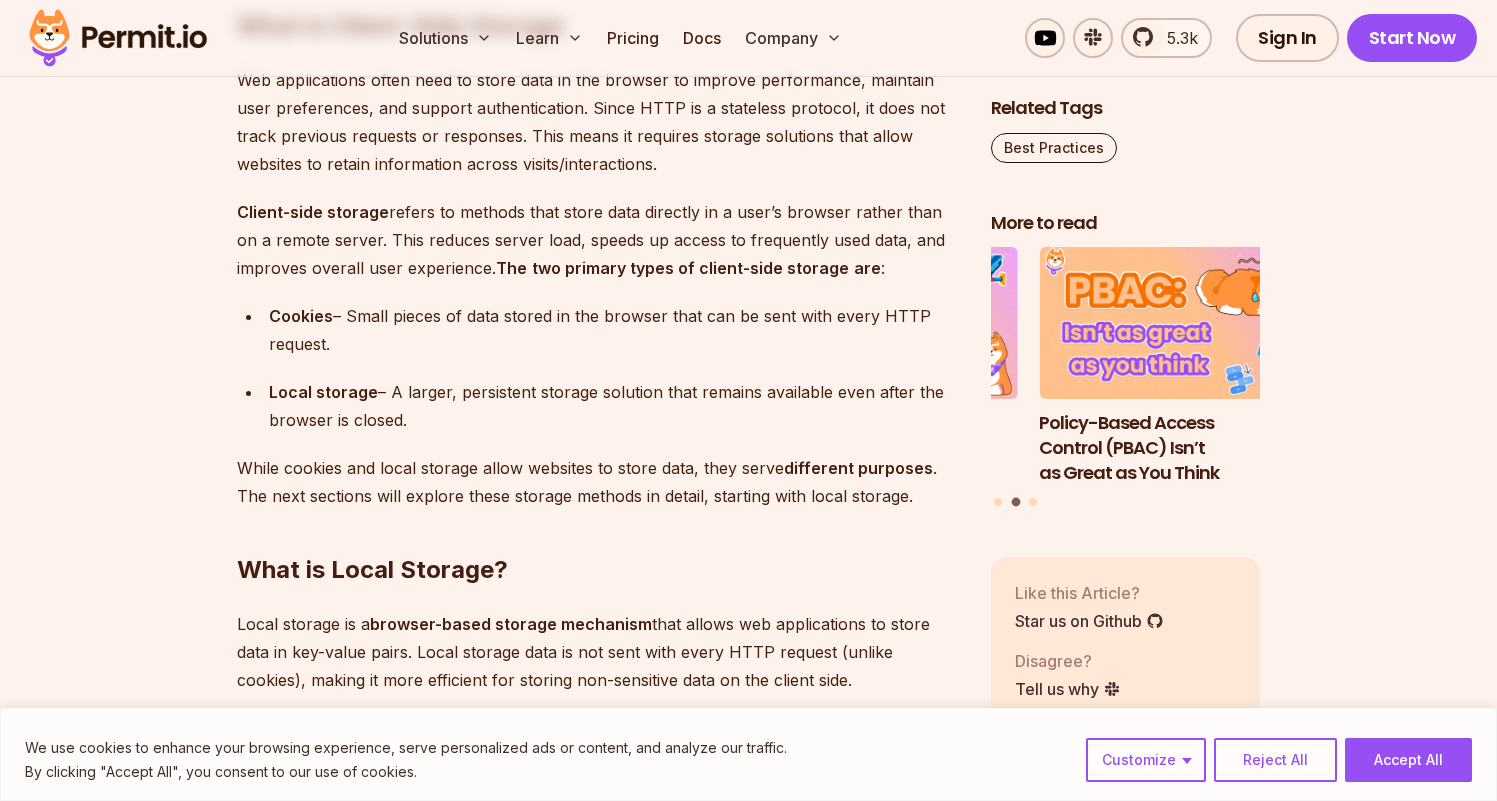 click on "Local storage  – A larger, persistent storage solution that remains available even after the browser is closed." at bounding box center (614, 406) 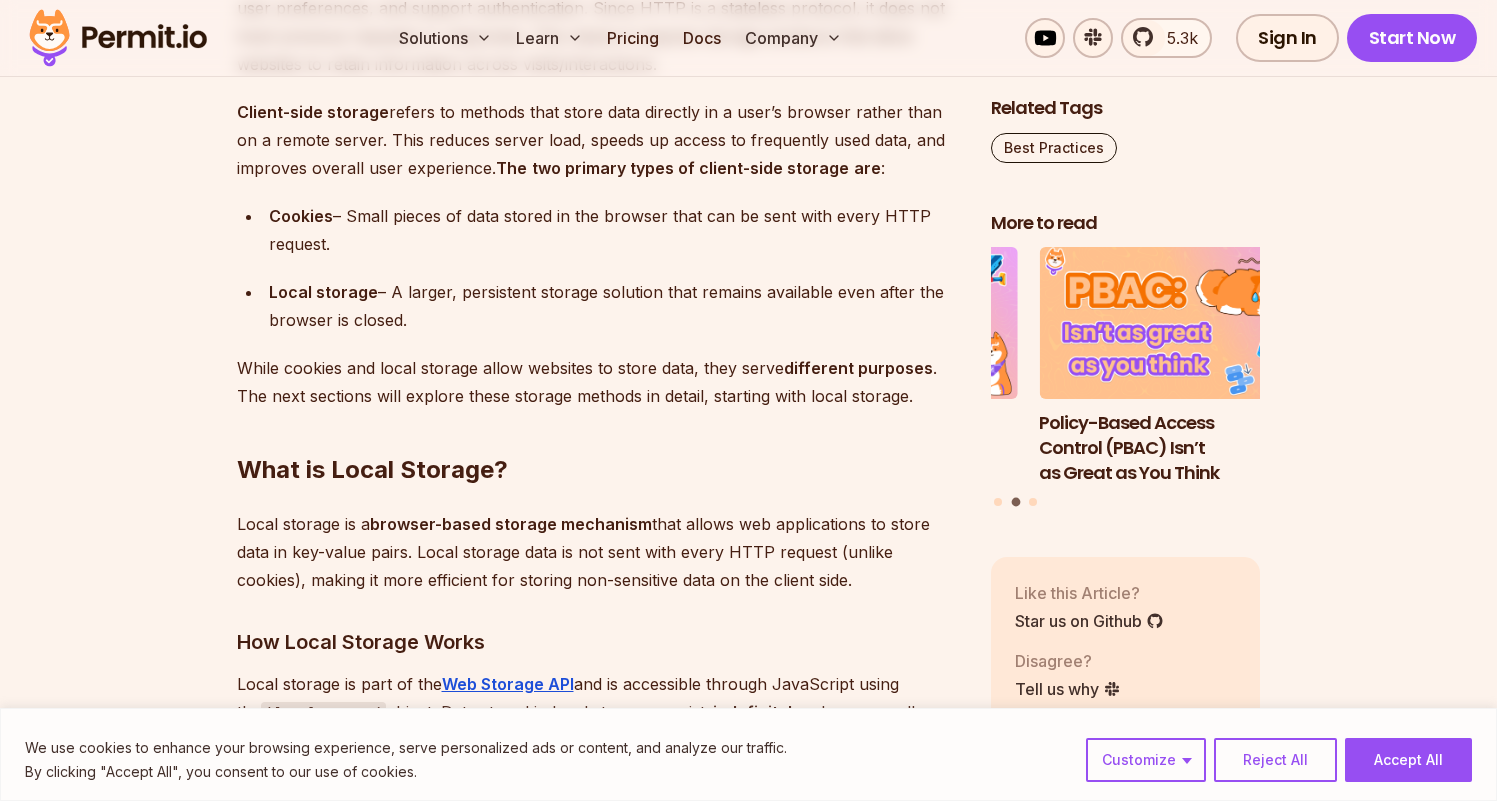 scroll, scrollTop: 2597, scrollLeft: 0, axis: vertical 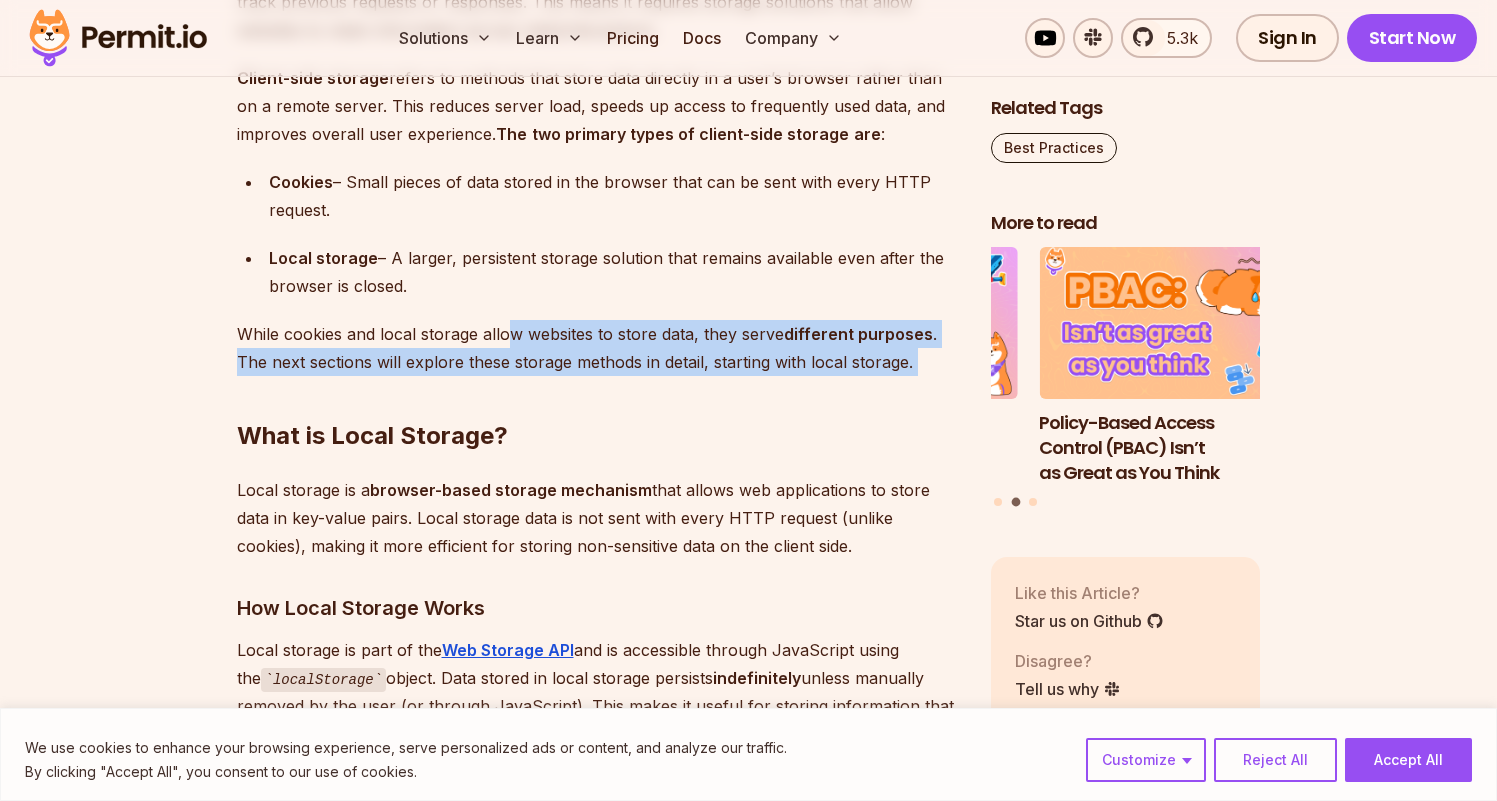 drag, startPoint x: 512, startPoint y: 344, endPoint x: 930, endPoint y: 371, distance: 418.8711 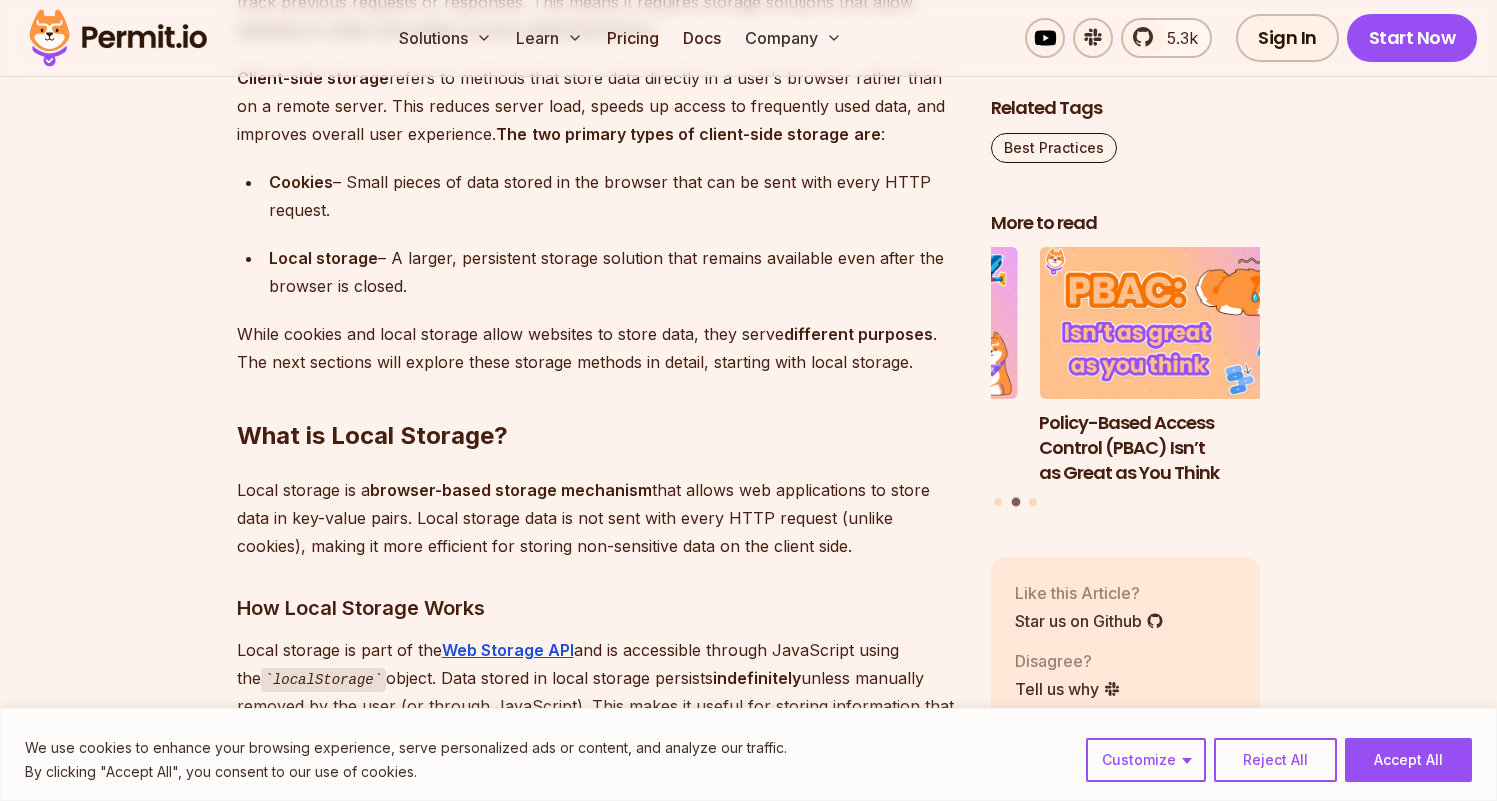 scroll, scrollTop: 2831, scrollLeft: 0, axis: vertical 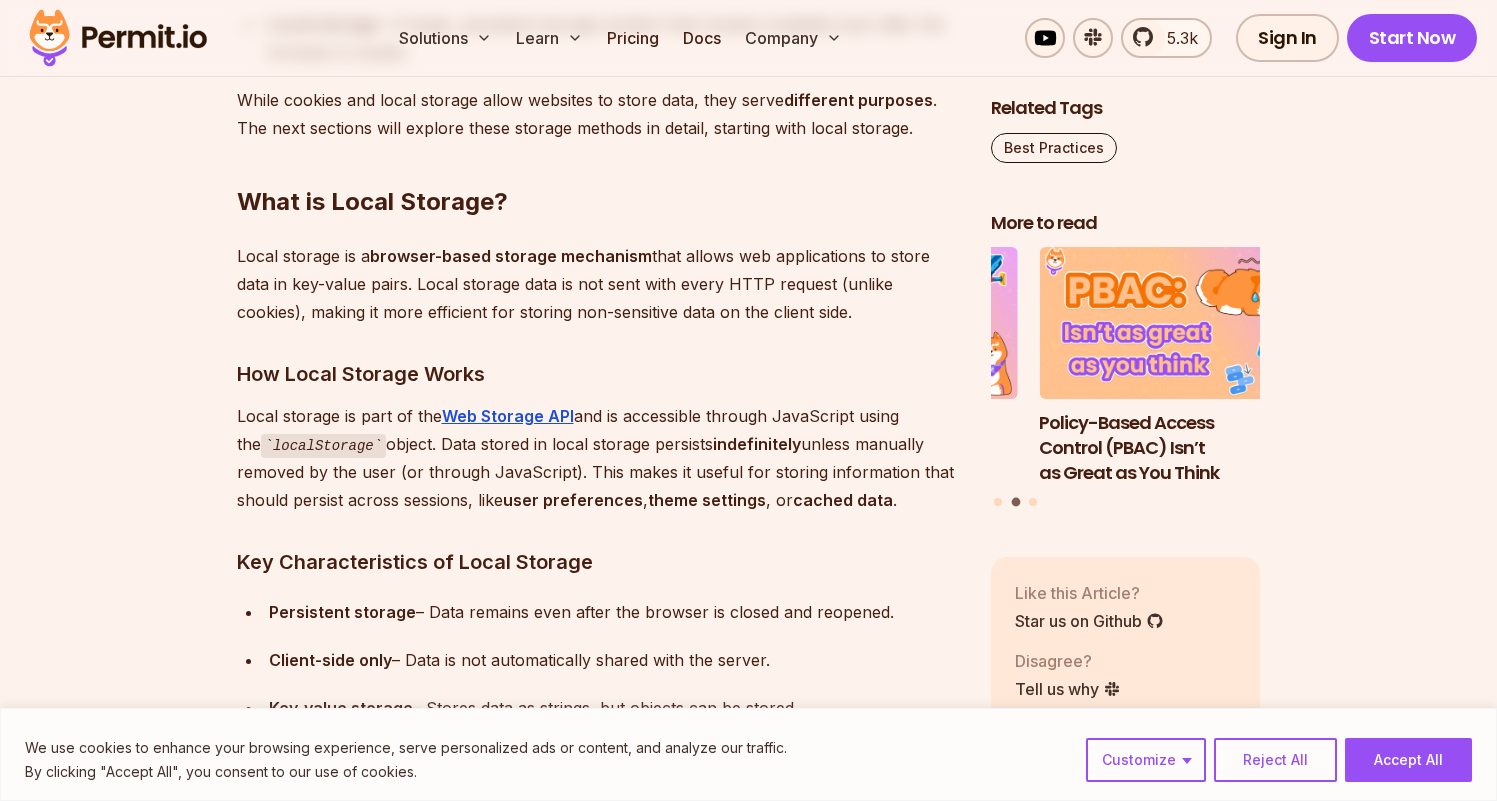 drag, startPoint x: 864, startPoint y: 308, endPoint x: 228, endPoint y: 264, distance: 637.5202 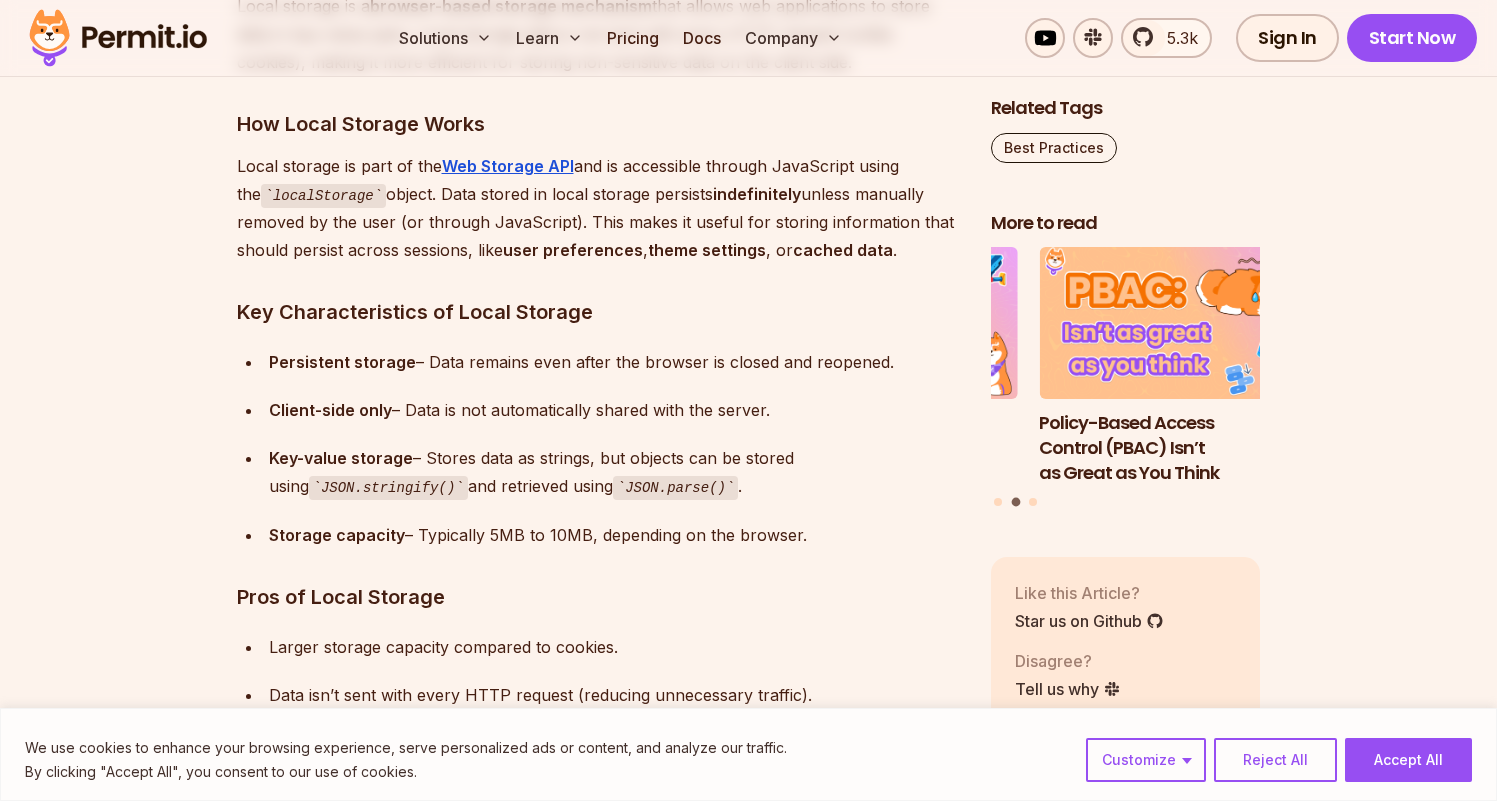 scroll, scrollTop: 3170, scrollLeft: 0, axis: vertical 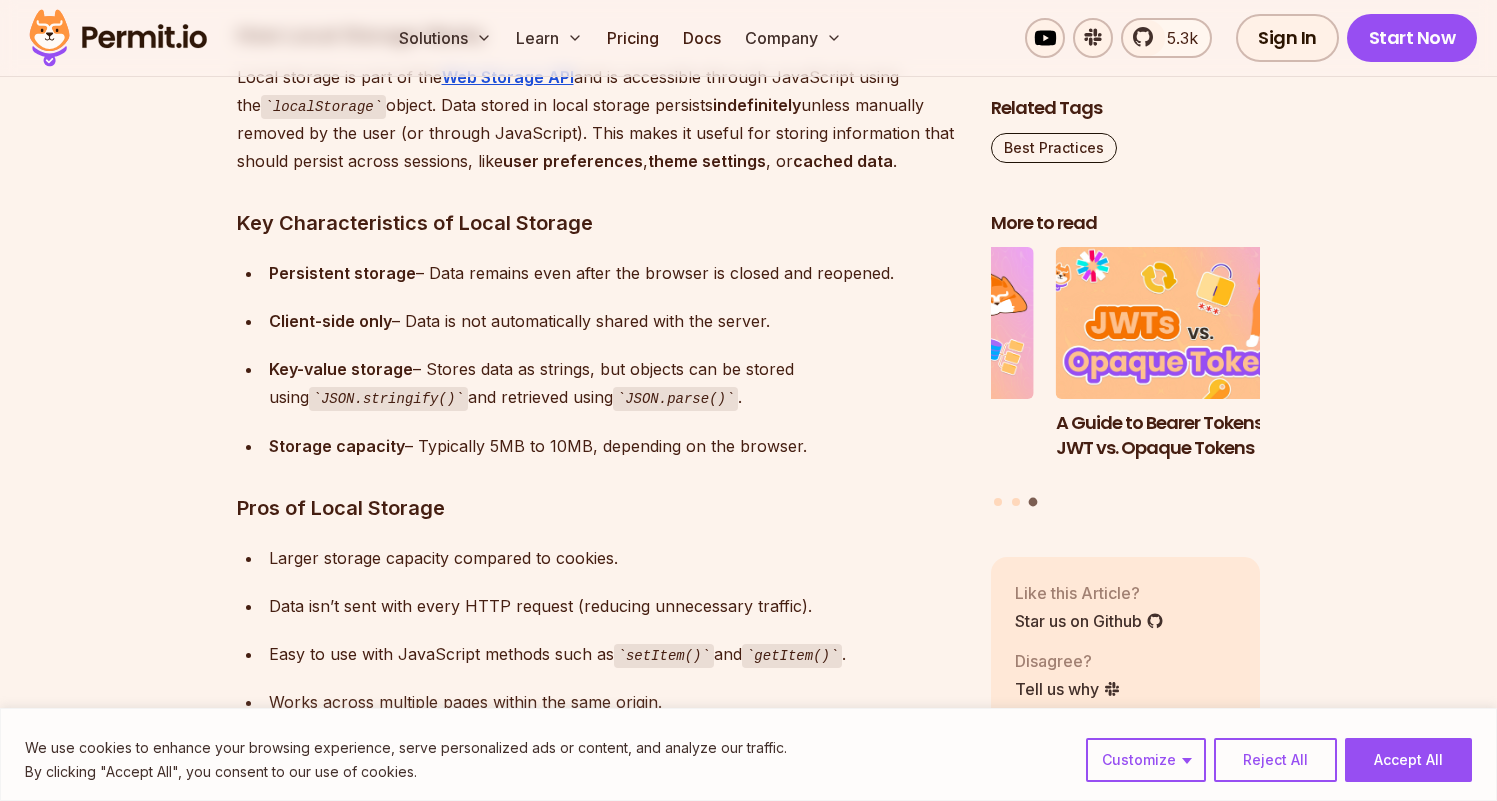 drag, startPoint x: 295, startPoint y: 273, endPoint x: 889, endPoint y: 315, distance: 595.483 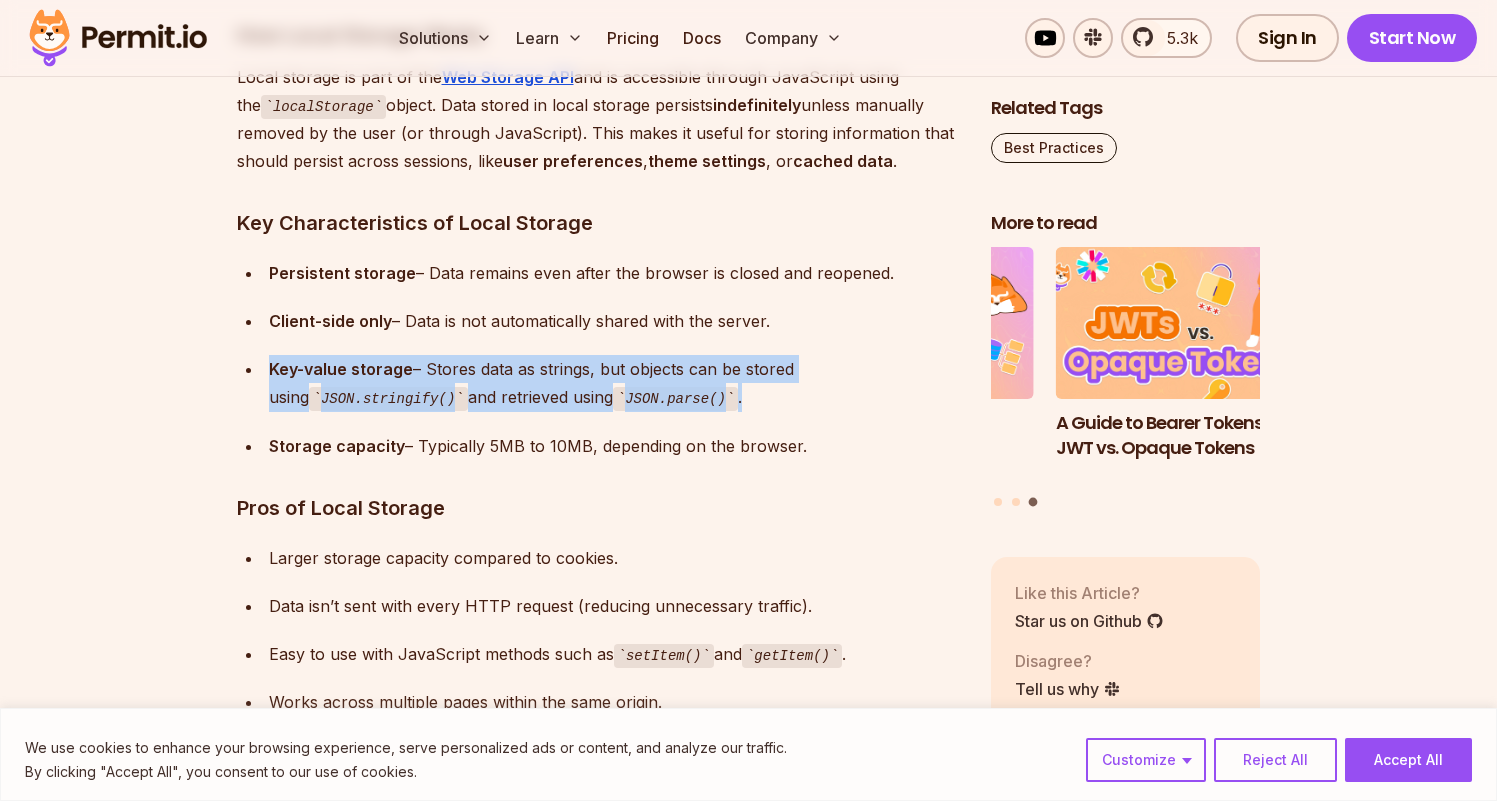 drag, startPoint x: 756, startPoint y: 400, endPoint x: 266, endPoint y: 367, distance: 491.10995 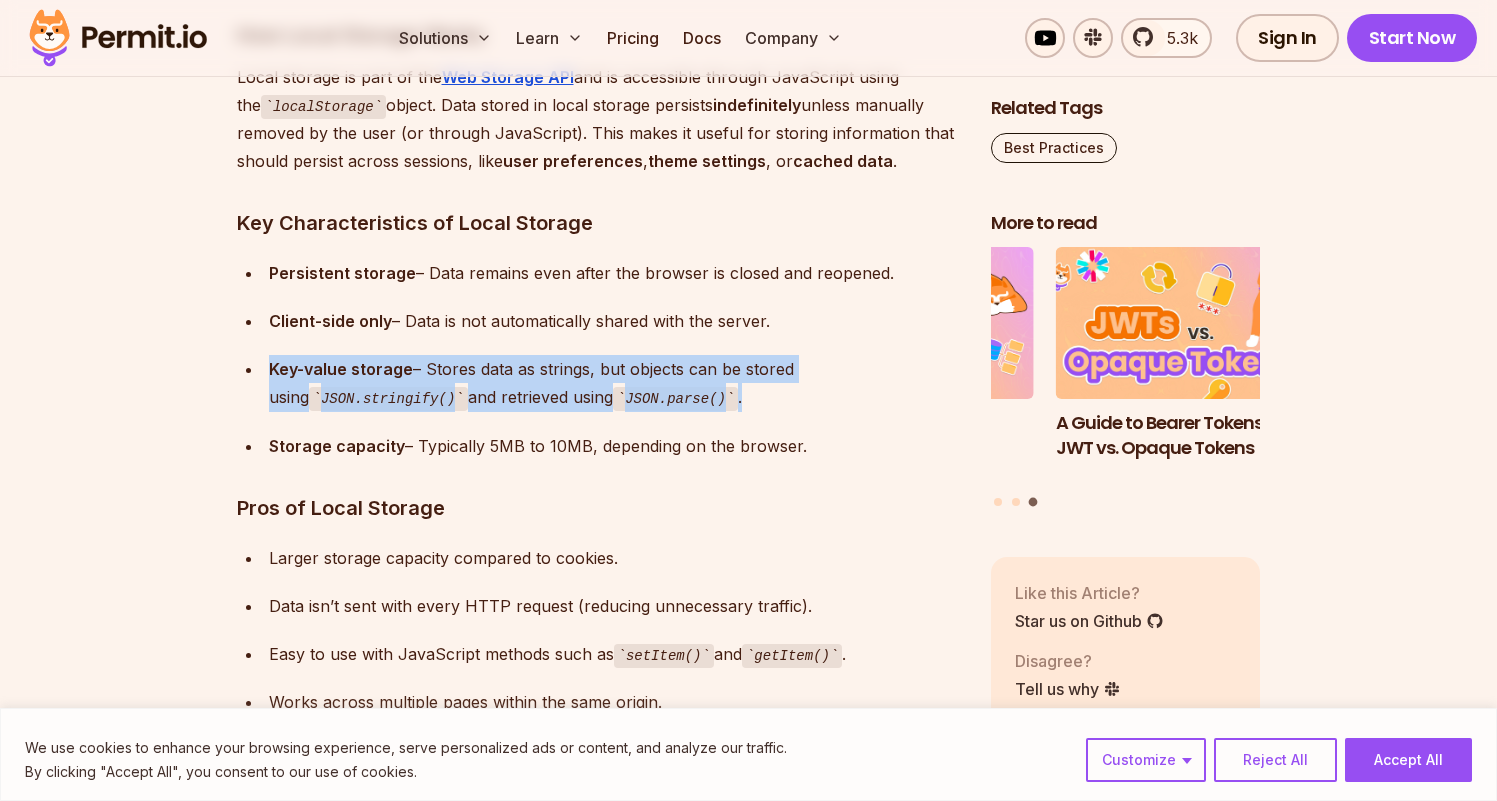 click on "Key-value storage  – Stores data as strings, but objects can be stored using  JSON.stringify()  and retrieved using  JSON.parse() ." at bounding box center [614, 383] 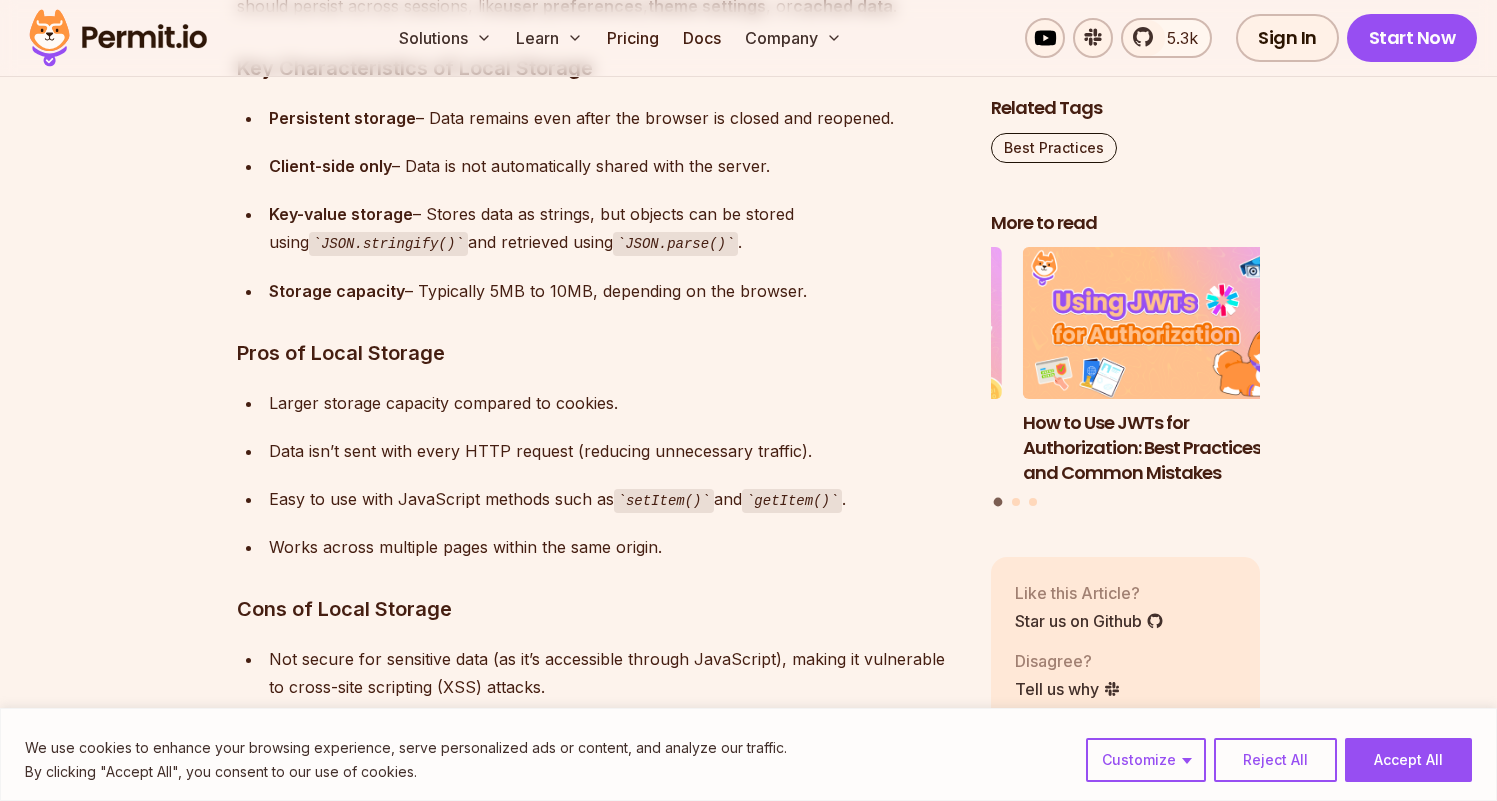 scroll, scrollTop: 3407, scrollLeft: 0, axis: vertical 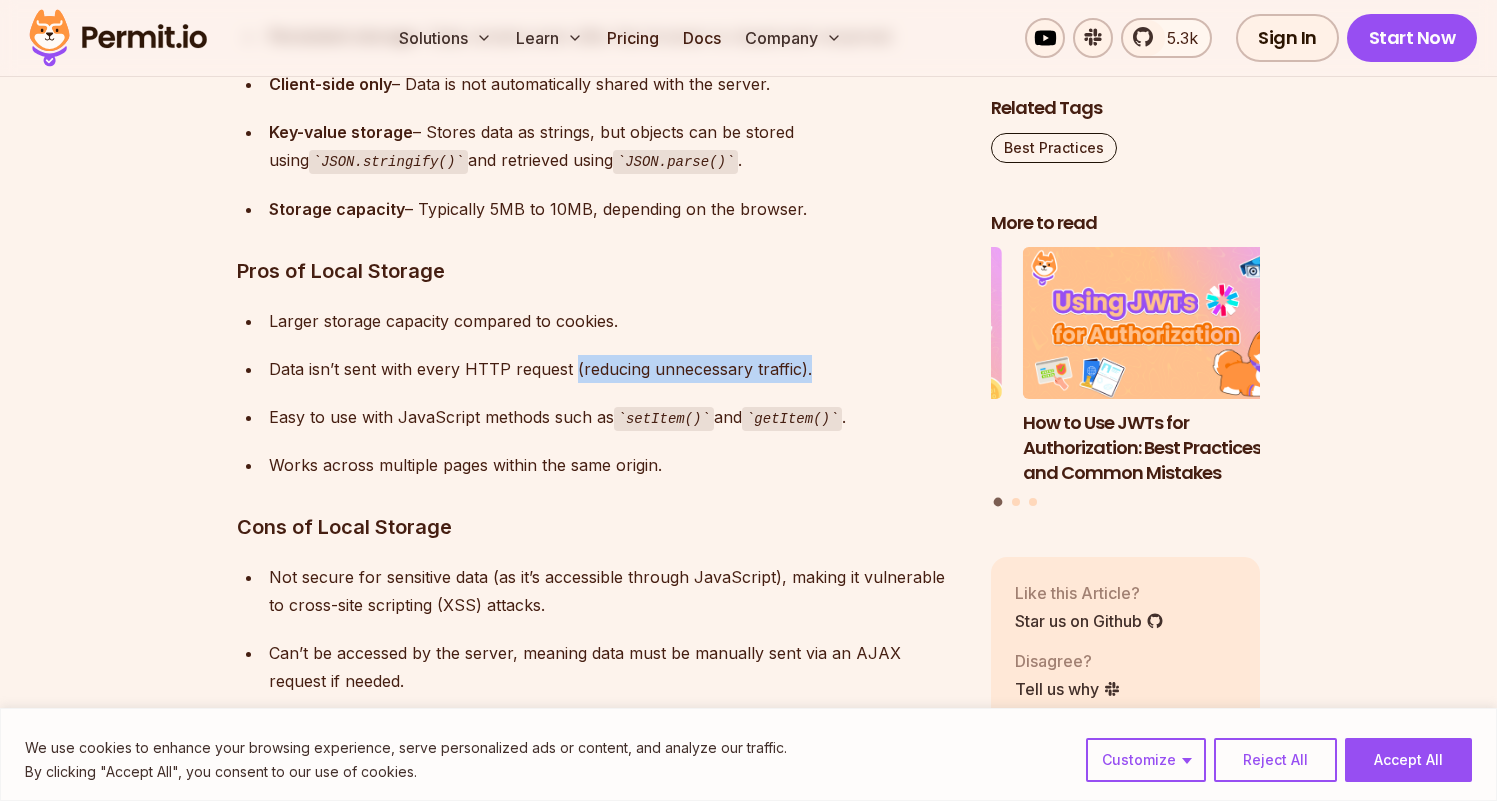 drag, startPoint x: 574, startPoint y: 369, endPoint x: 839, endPoint y: 368, distance: 265.0019 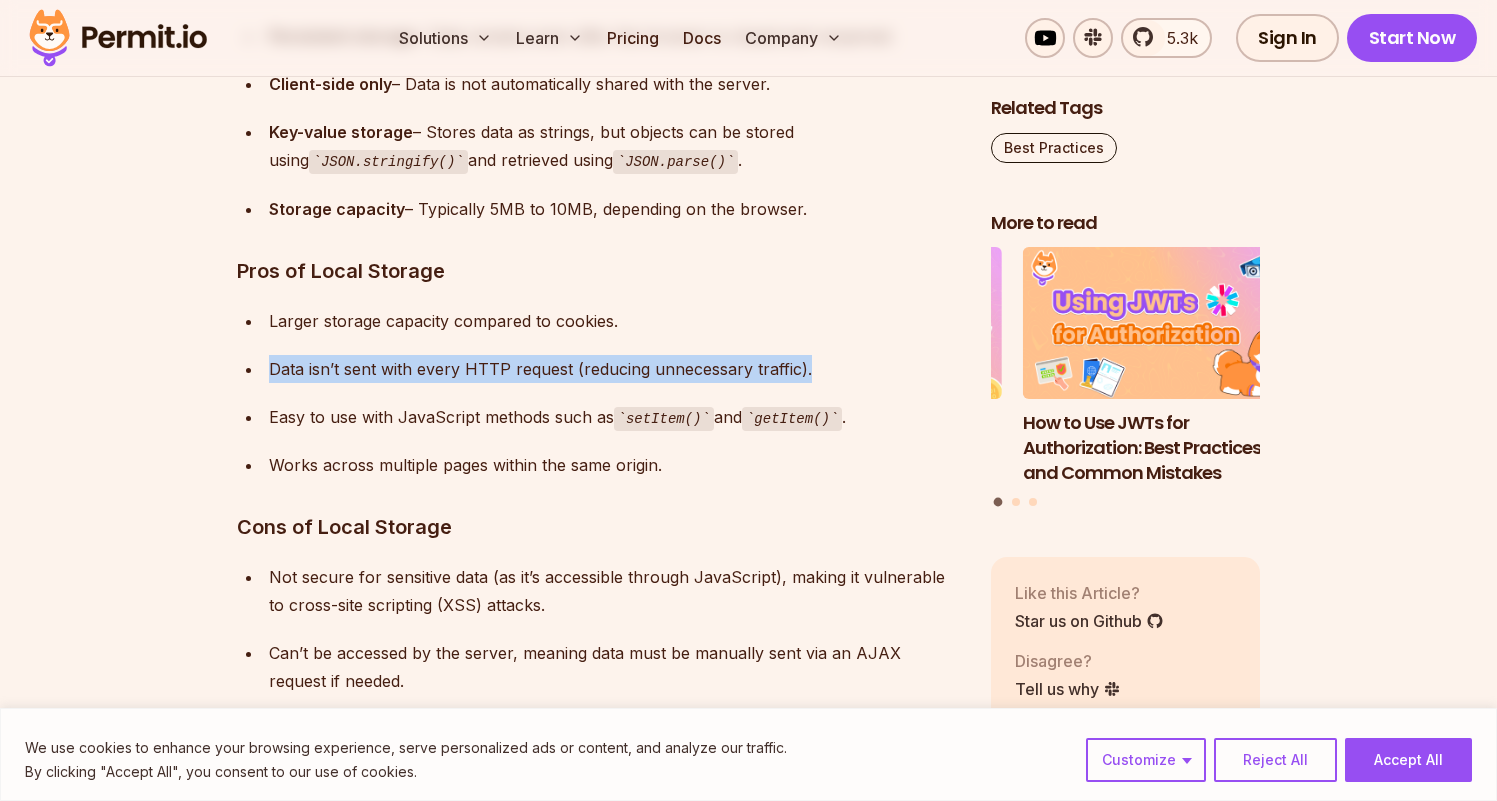 drag, startPoint x: 833, startPoint y: 366, endPoint x: 265, endPoint y: 369, distance: 568.00793 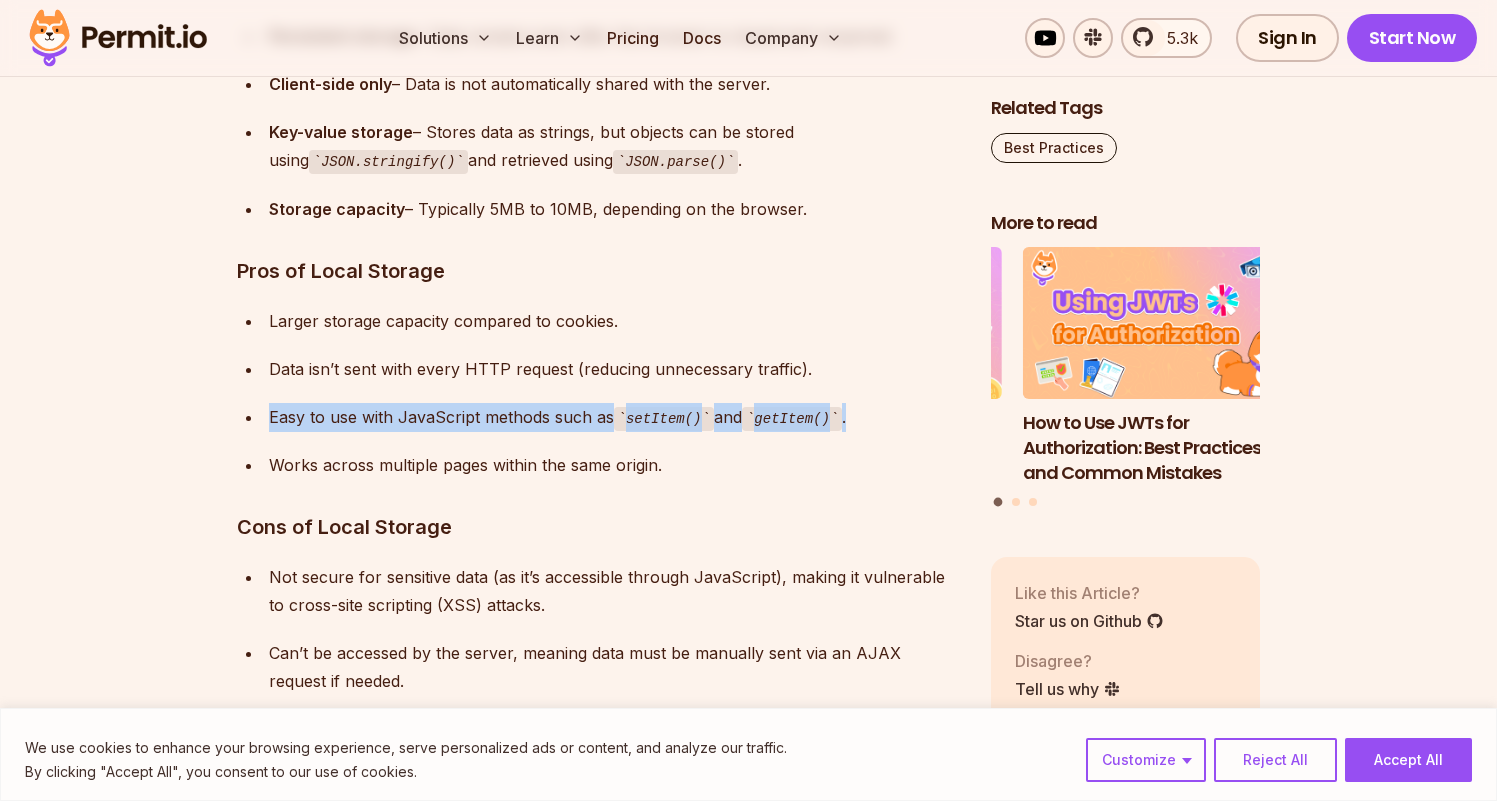 drag, startPoint x: 330, startPoint y: 409, endPoint x: 882, endPoint y: 418, distance: 552.07336 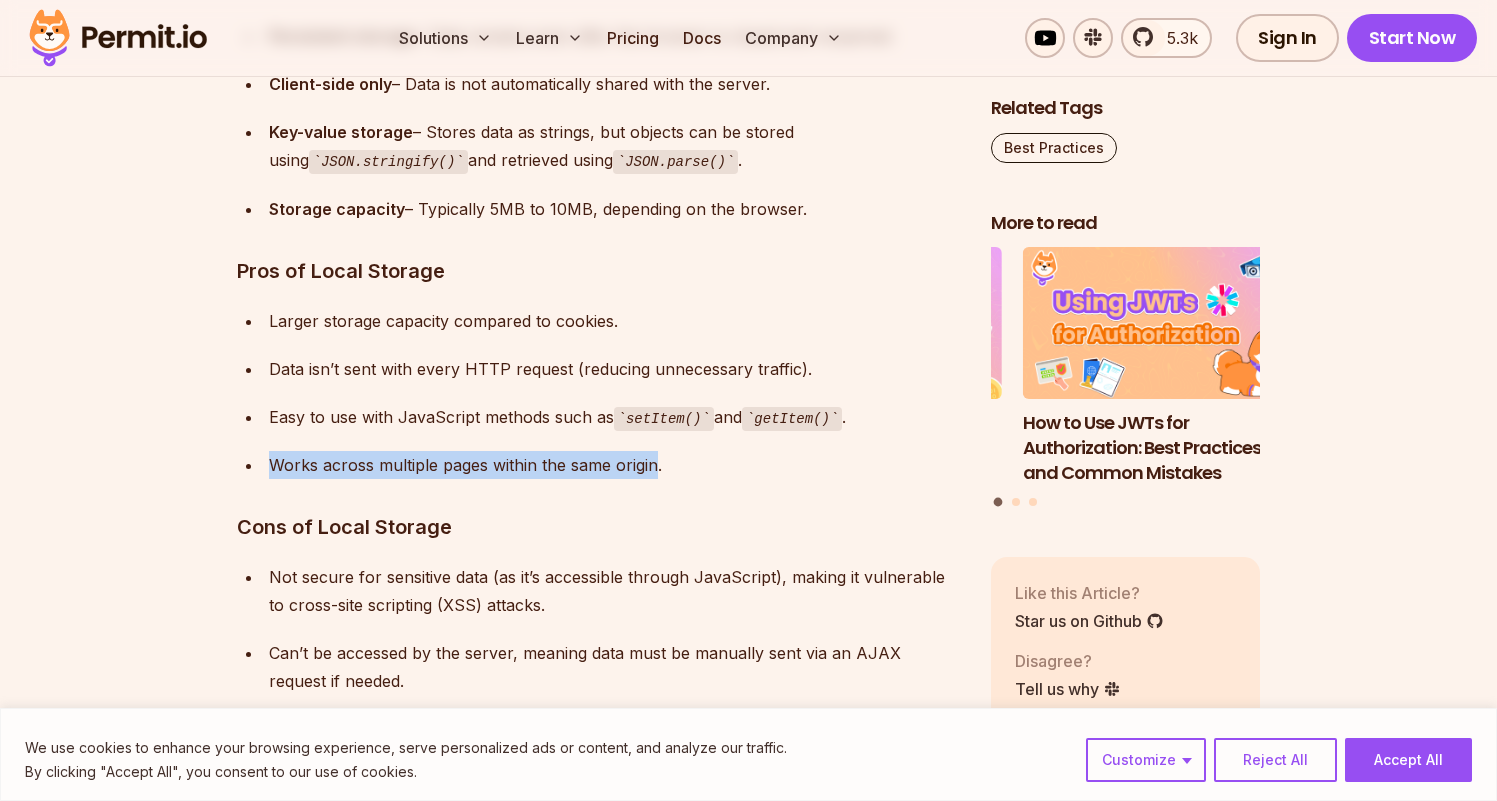 drag, startPoint x: 653, startPoint y: 464, endPoint x: 251, endPoint y: 464, distance: 402 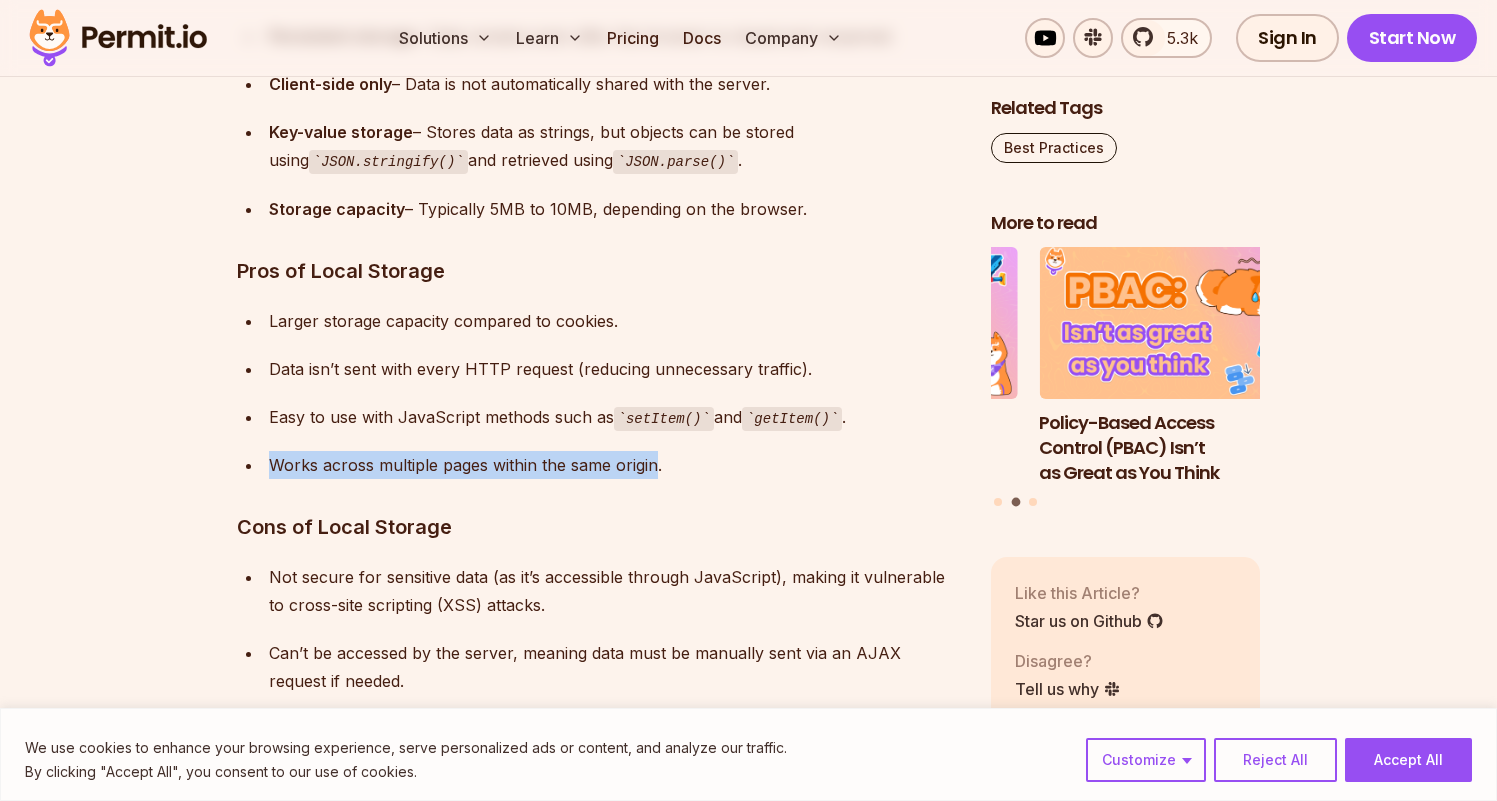 click on "Works across multiple pages within the same origin." at bounding box center [614, 465] 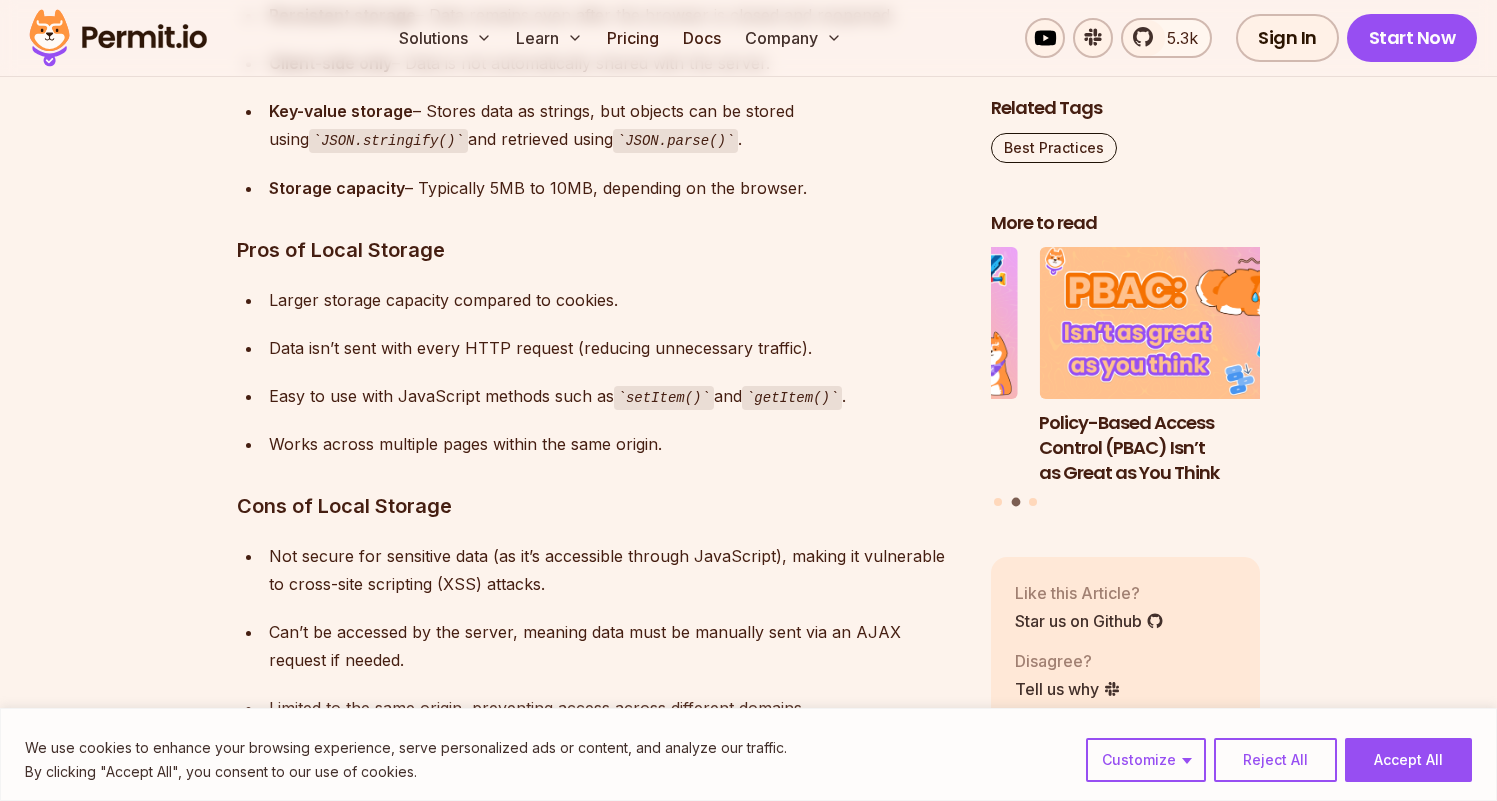 scroll, scrollTop: 3668, scrollLeft: 0, axis: vertical 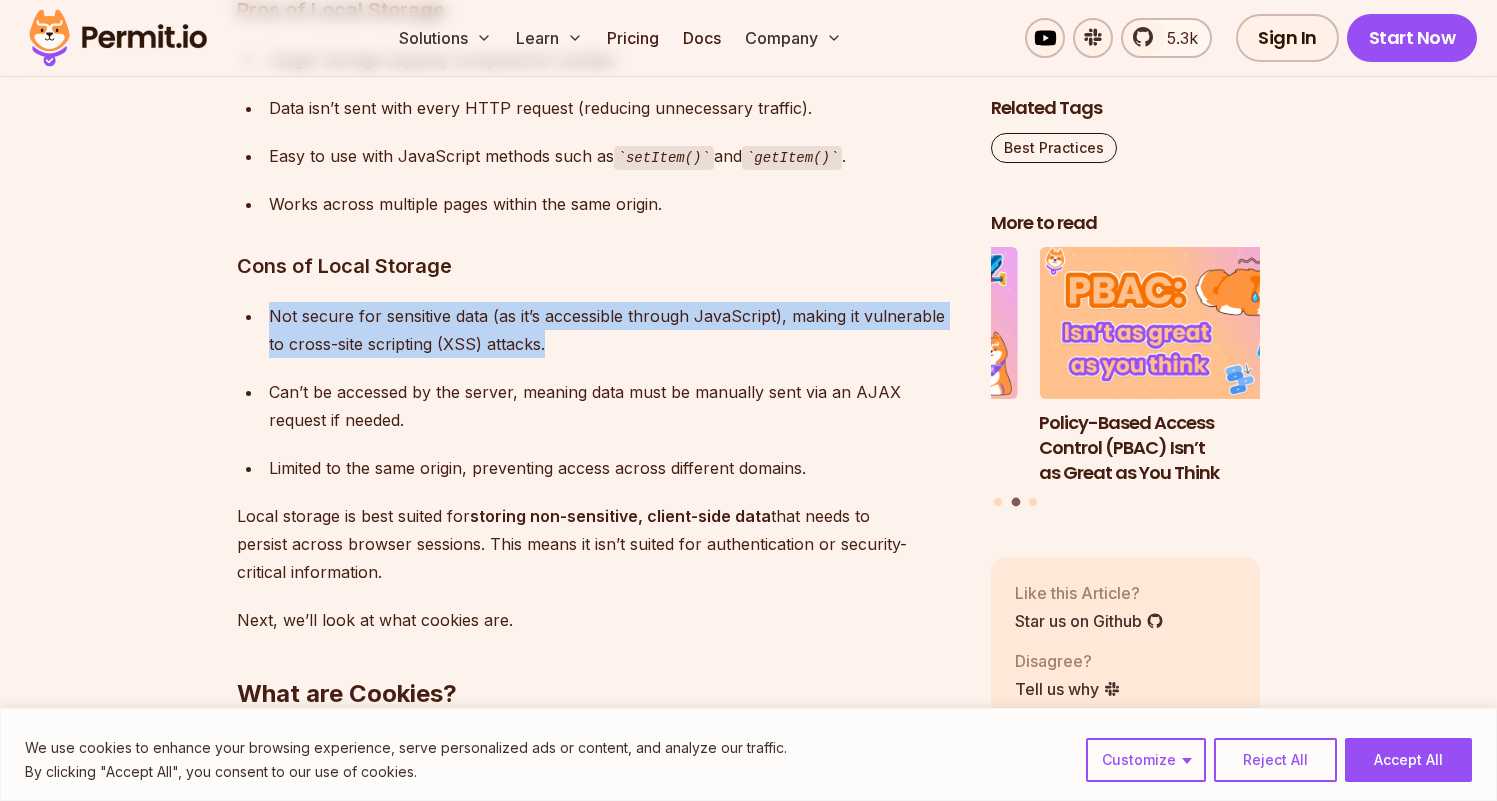 drag, startPoint x: 270, startPoint y: 317, endPoint x: 605, endPoint y: 340, distance: 335.78864 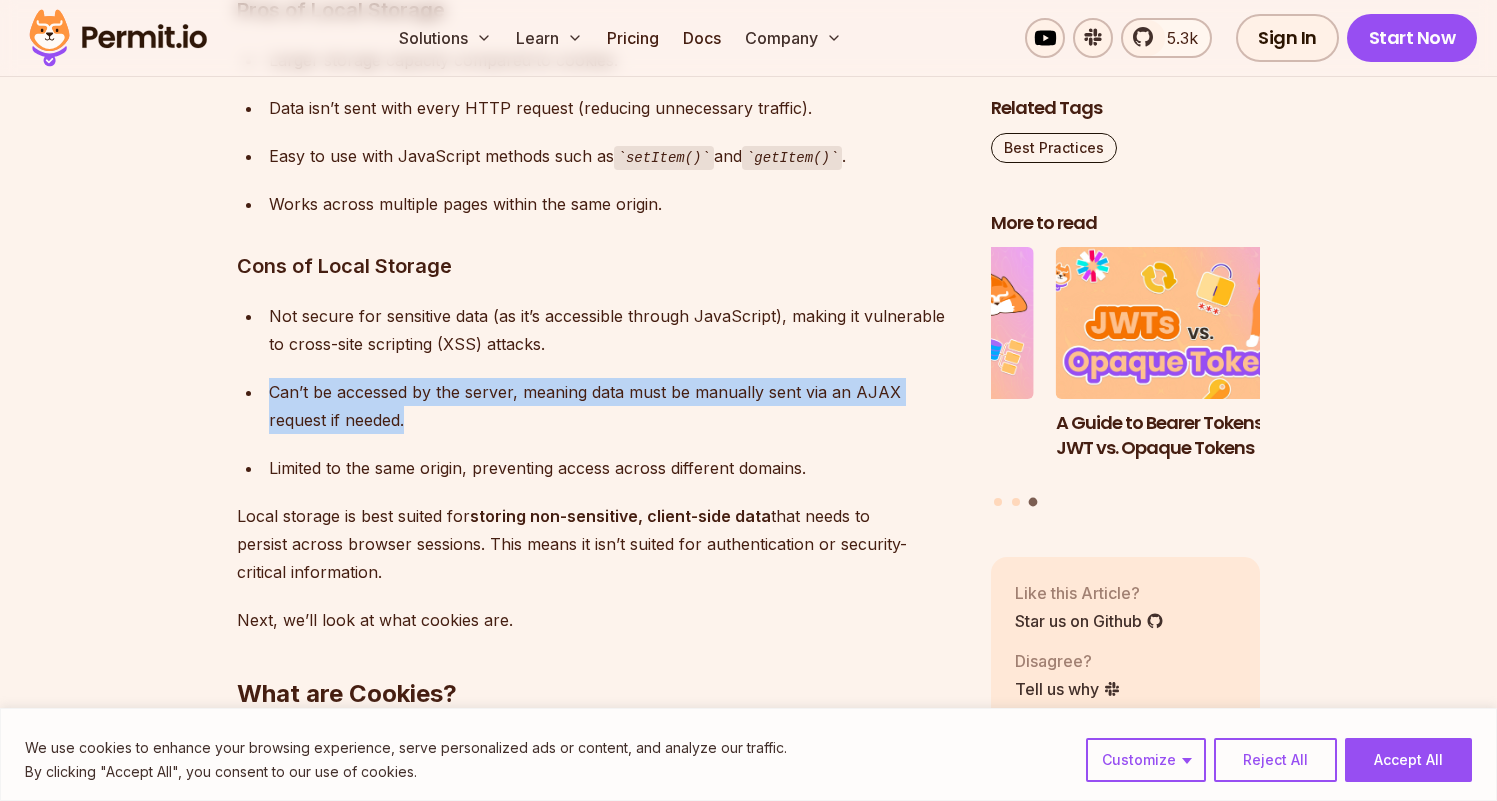 drag, startPoint x: 270, startPoint y: 387, endPoint x: 578, endPoint y: 407, distance: 308.64868 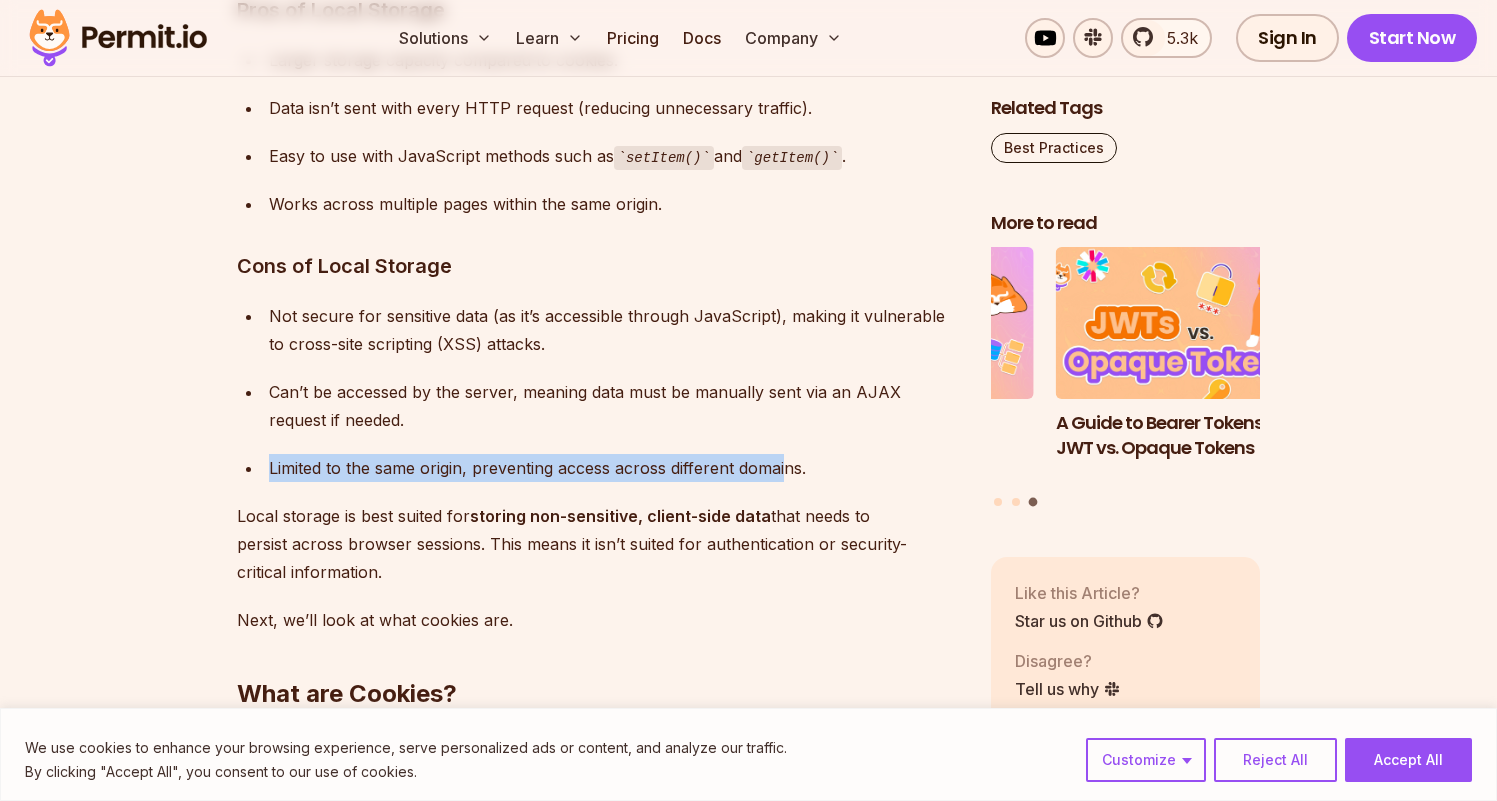 drag, startPoint x: 789, startPoint y: 455, endPoint x: 316, endPoint y: 445, distance: 473.10568 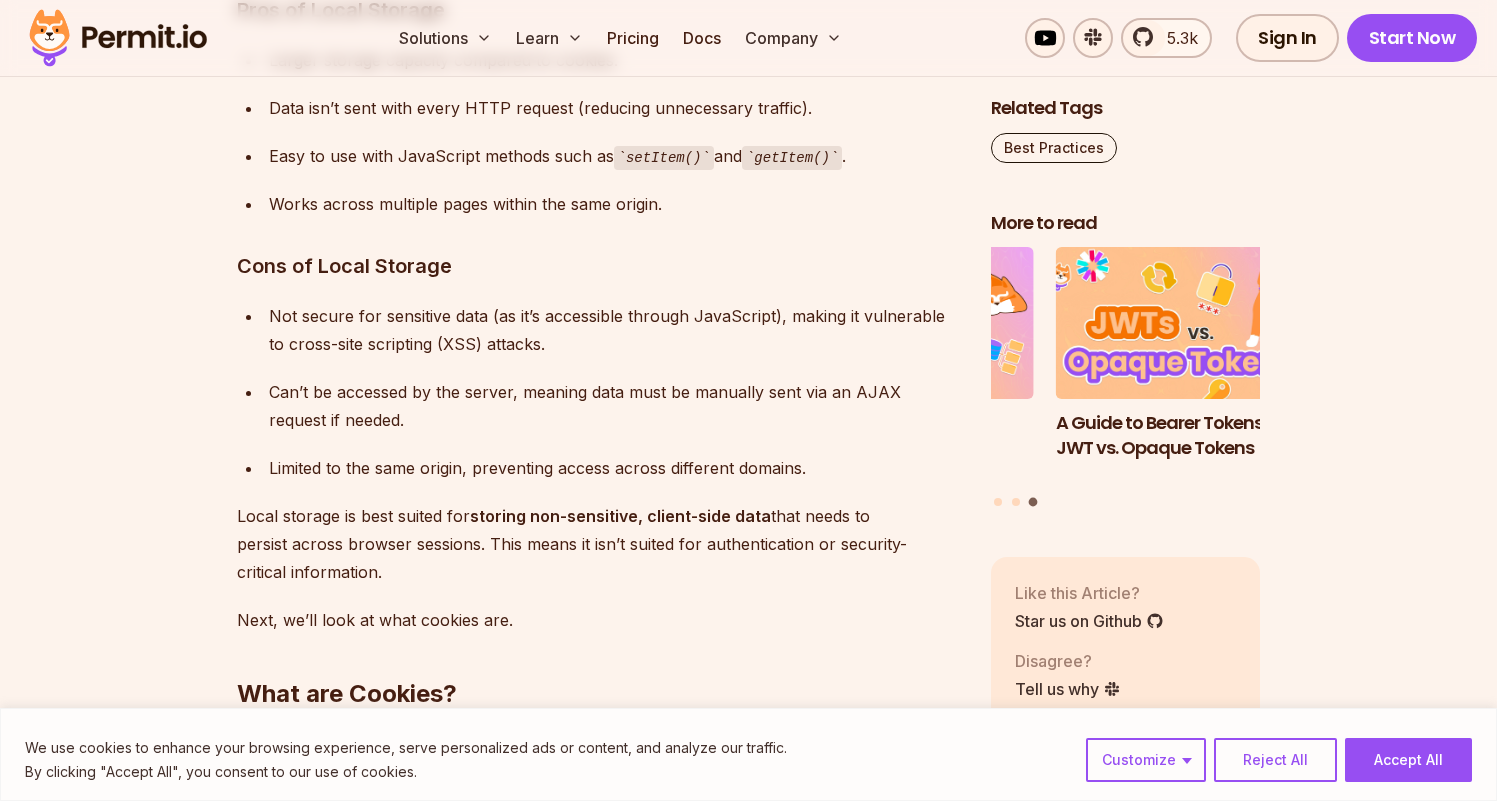click on "Not secure for sensitive data (as it’s accessible through JavaScript), making it vulnerable to cross-site scripting (XSS) attacks. Can’t be accessed by the server, meaning data must be manually sent via an AJAX request if needed. Limited to the same origin, preventing access across different domains." at bounding box center (598, 392) 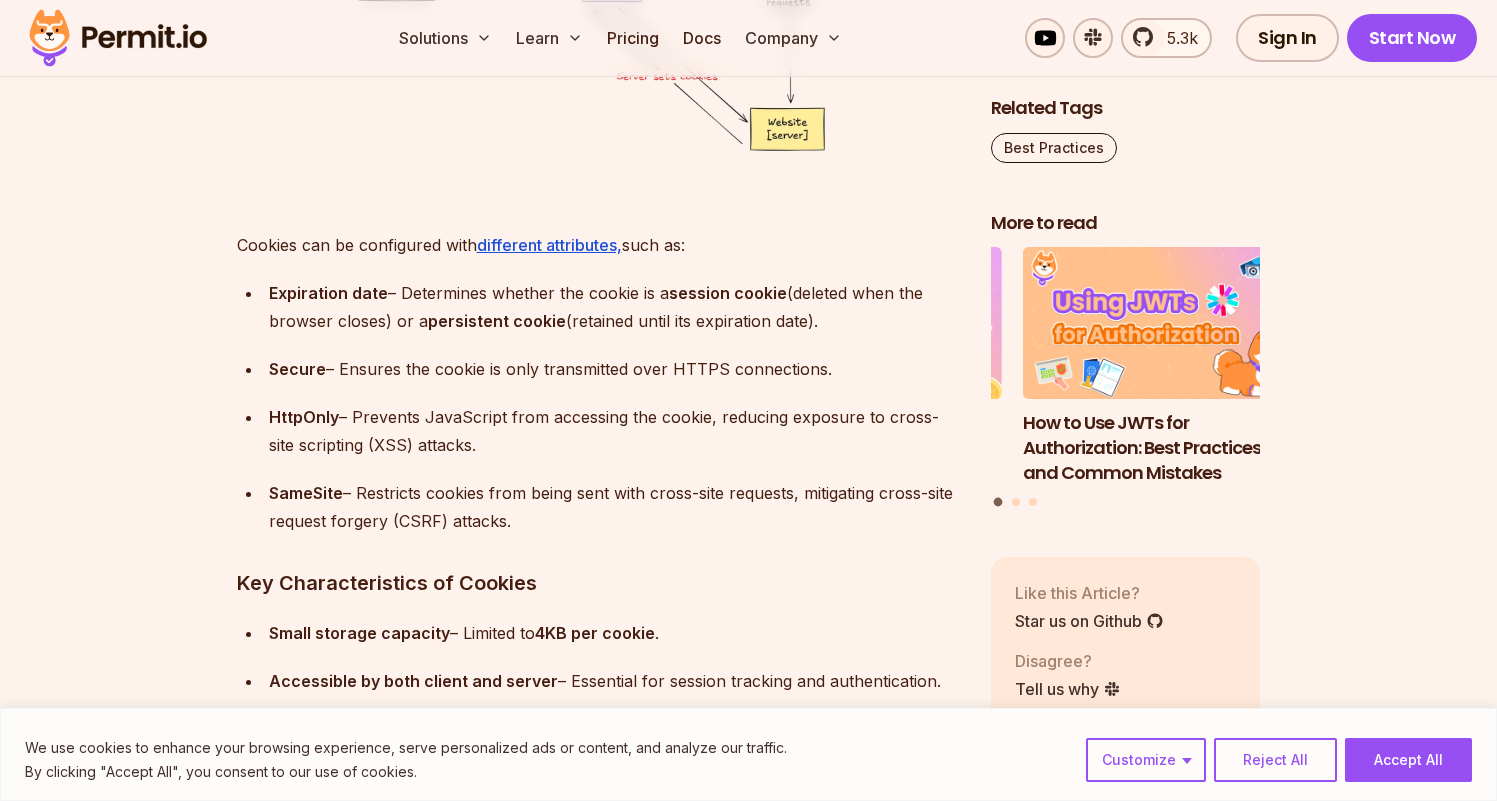 scroll, scrollTop: 5493, scrollLeft: 0, axis: vertical 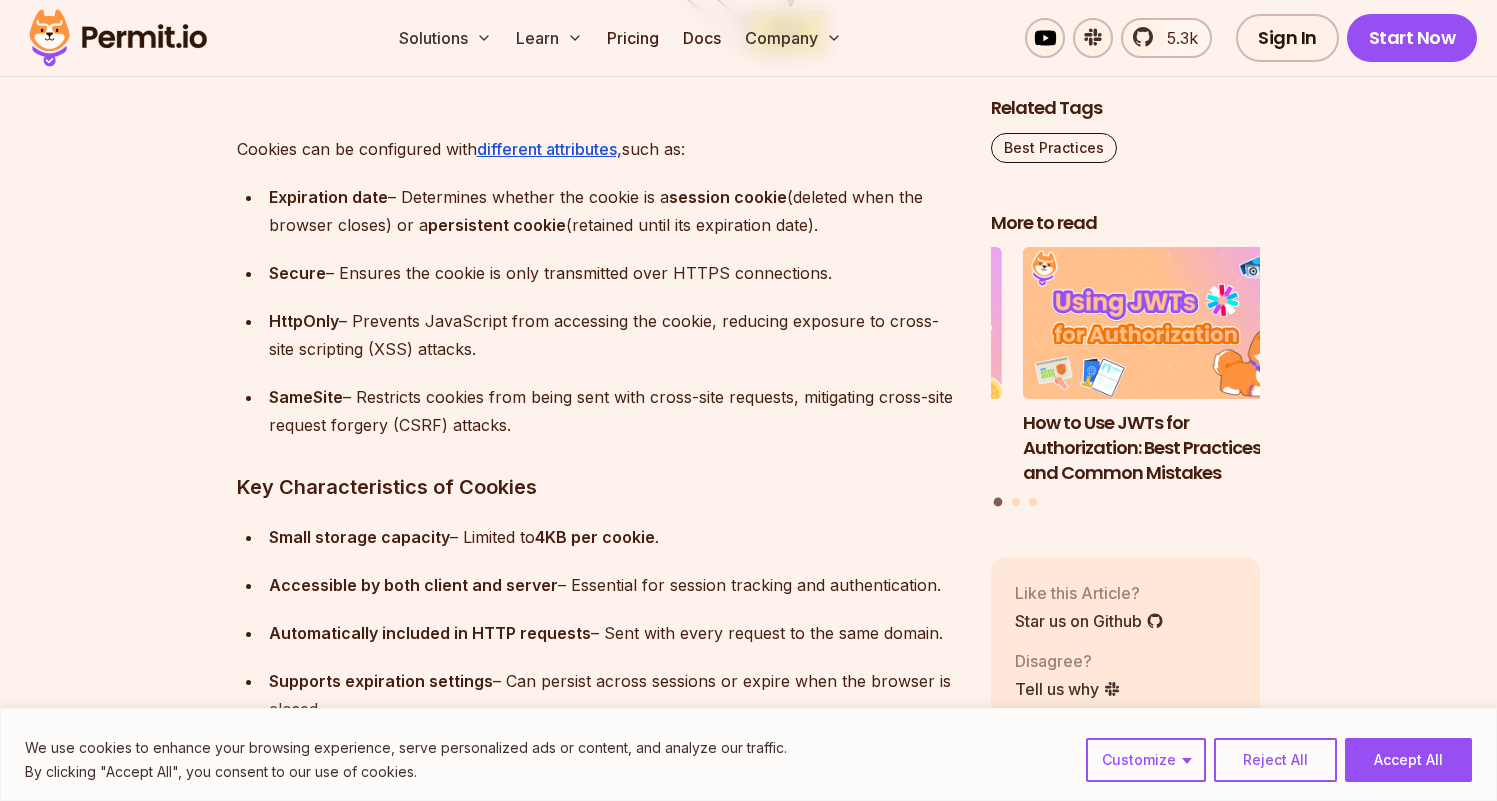 drag, startPoint x: 273, startPoint y: 277, endPoint x: 592, endPoint y: 273, distance: 319.0251 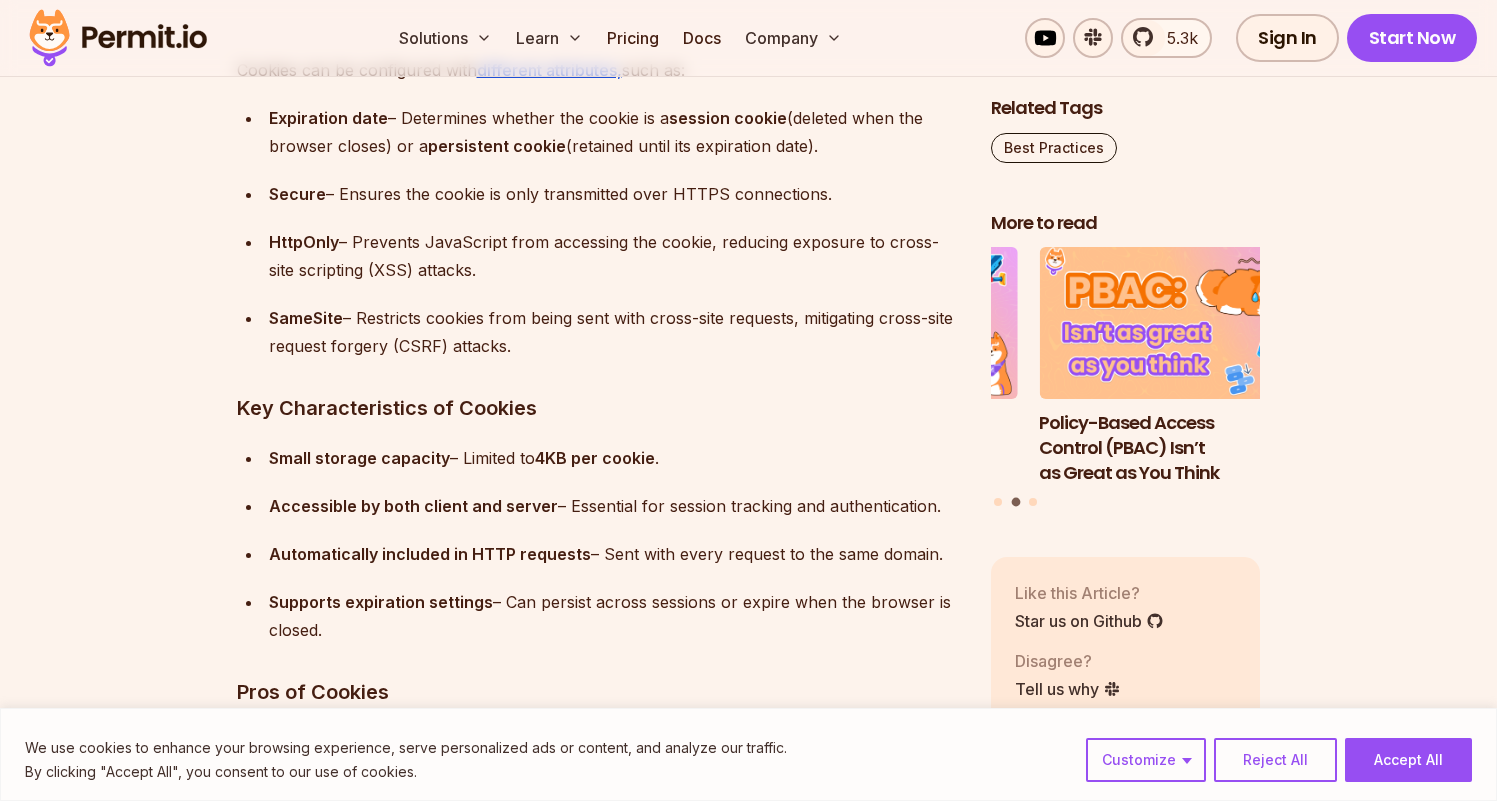 scroll, scrollTop: 5579, scrollLeft: 0, axis: vertical 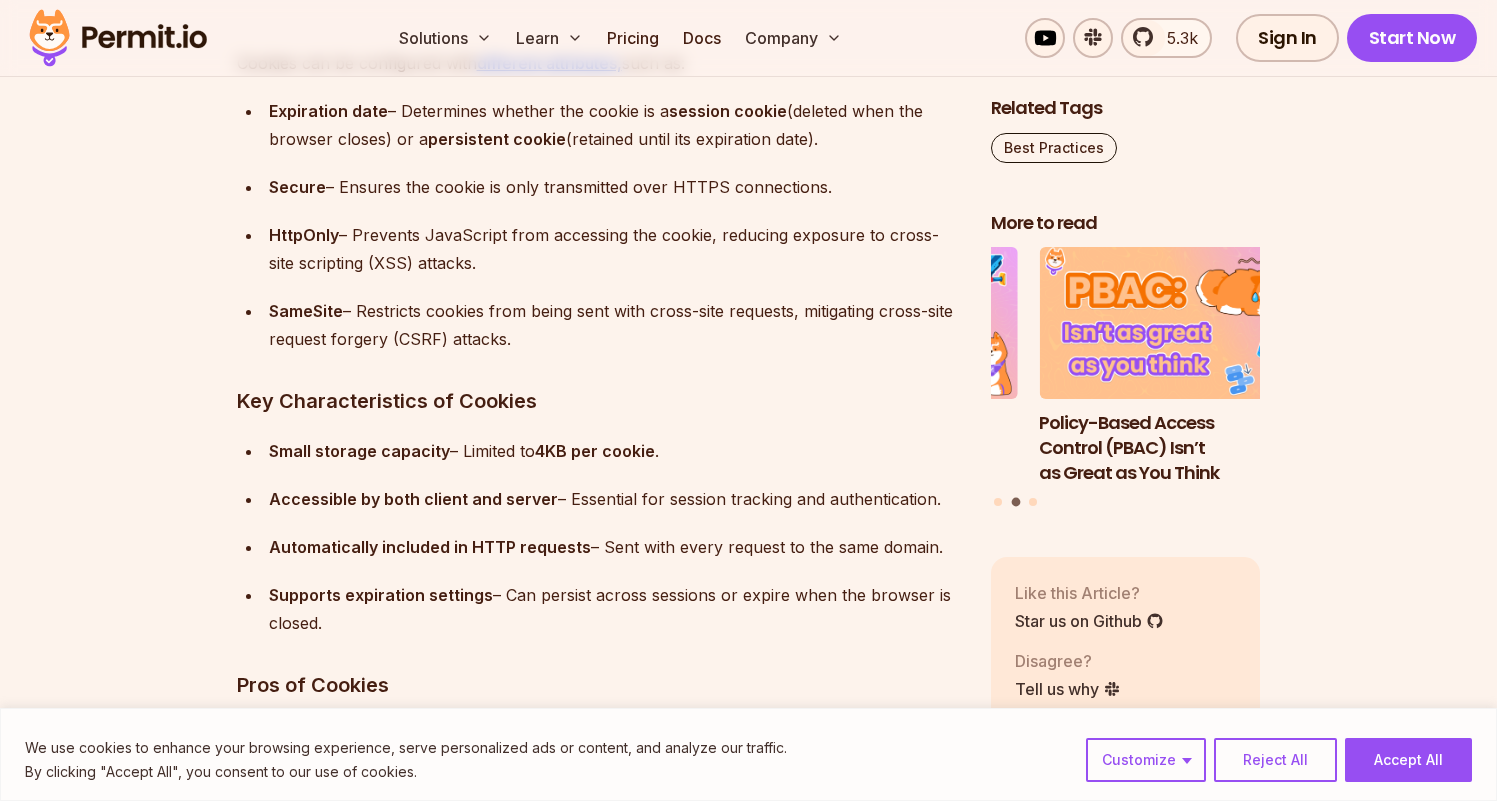 drag, startPoint x: 563, startPoint y: 343, endPoint x: 269, endPoint y: 319, distance: 294.97797 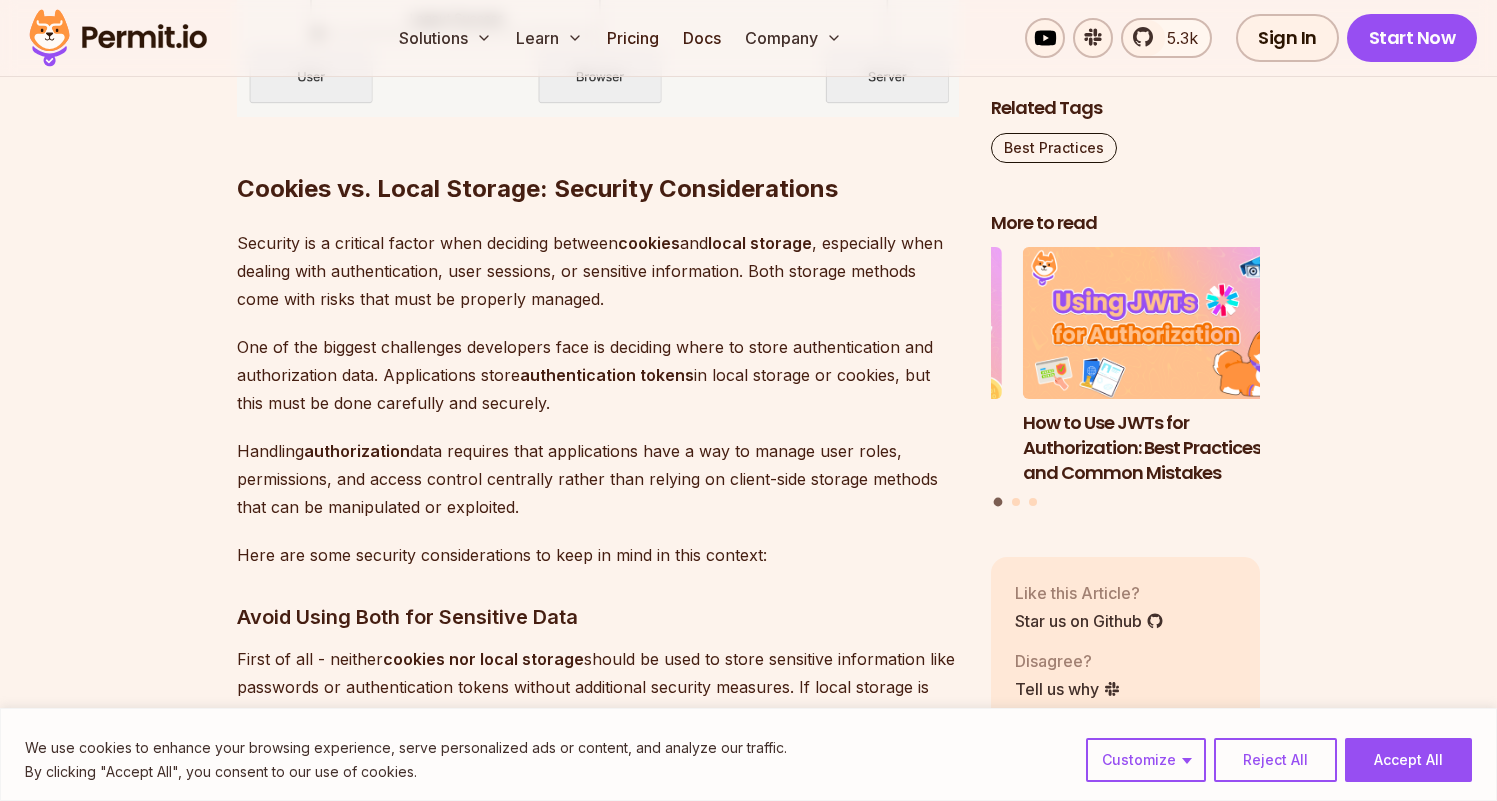 scroll, scrollTop: 10203, scrollLeft: 0, axis: vertical 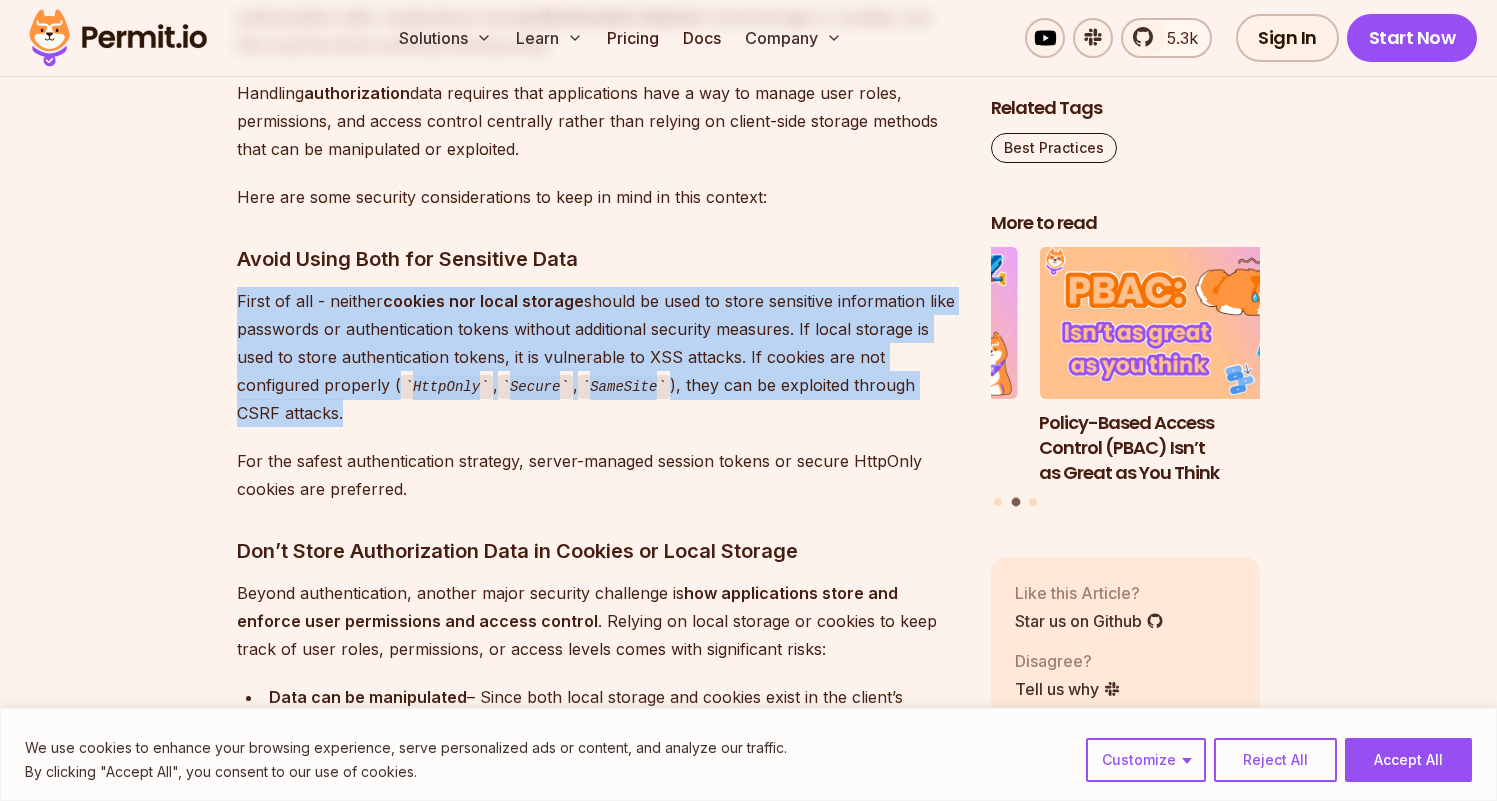 drag, startPoint x: 236, startPoint y: 298, endPoint x: 880, endPoint y: 401, distance: 652.1848 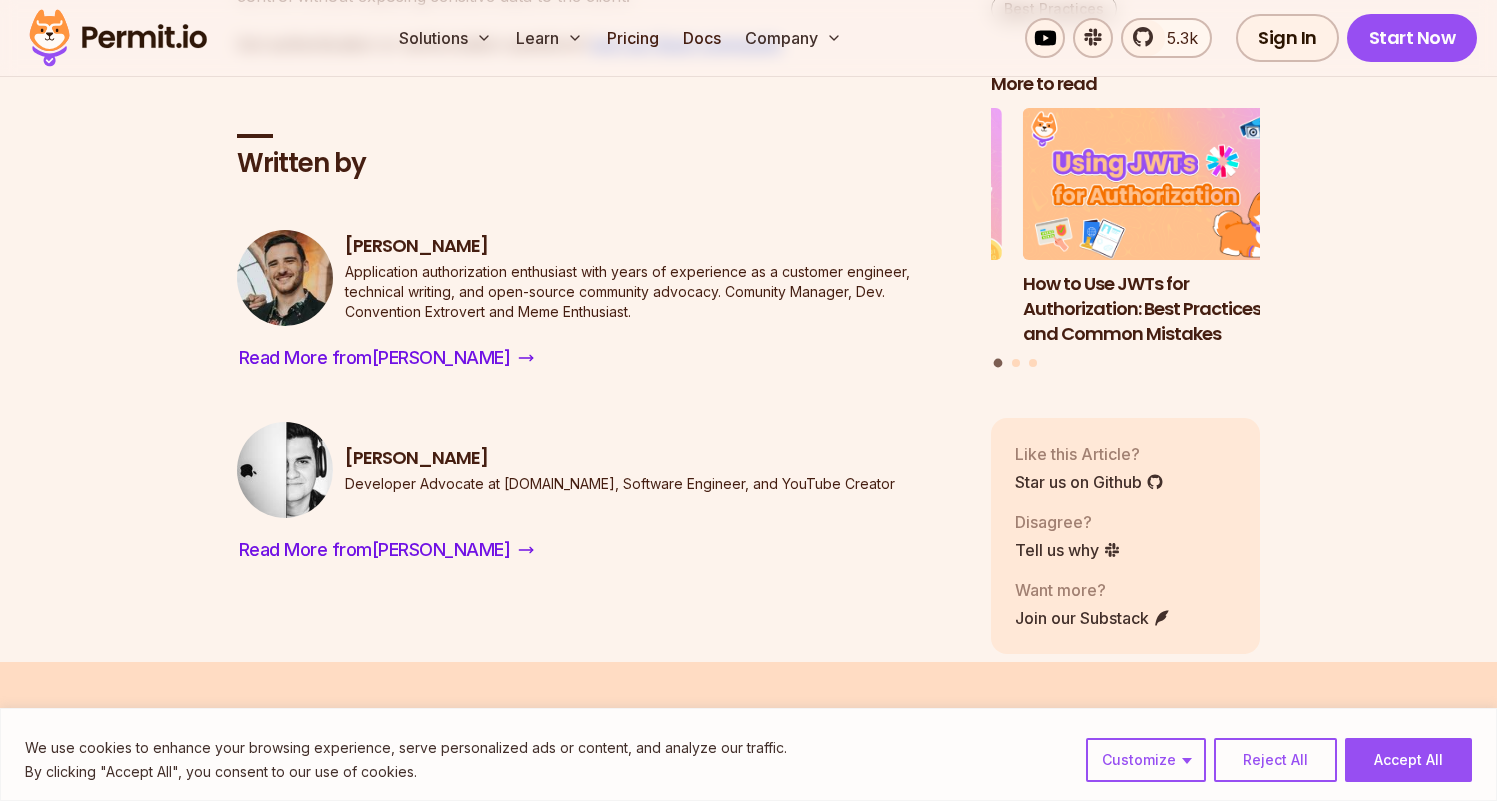 scroll, scrollTop: 12376, scrollLeft: 0, axis: vertical 